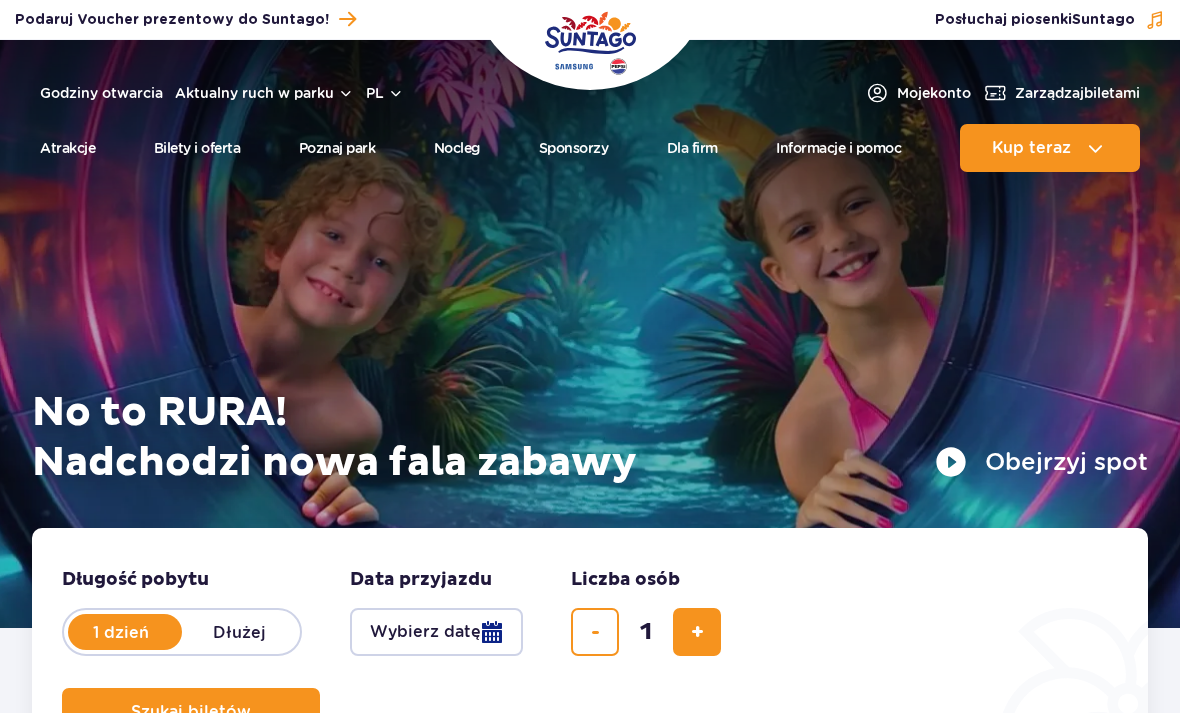 scroll, scrollTop: 0, scrollLeft: 0, axis: both 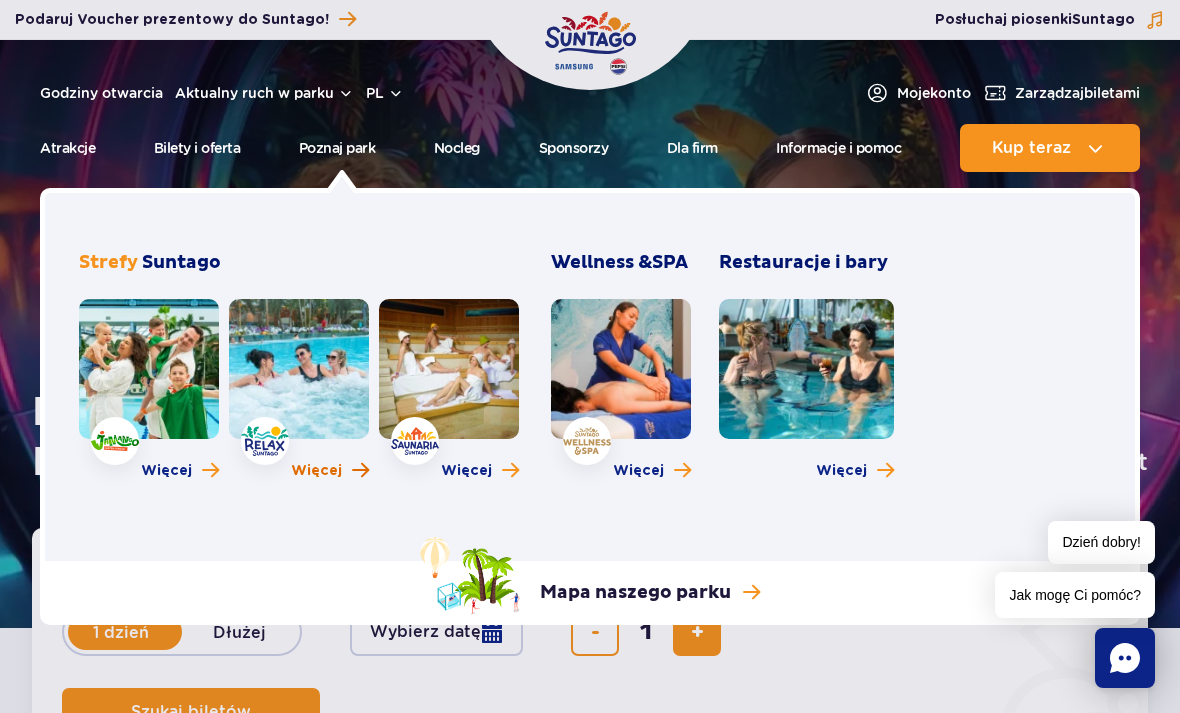 click on "Więcej" at bounding box center (316, 471) 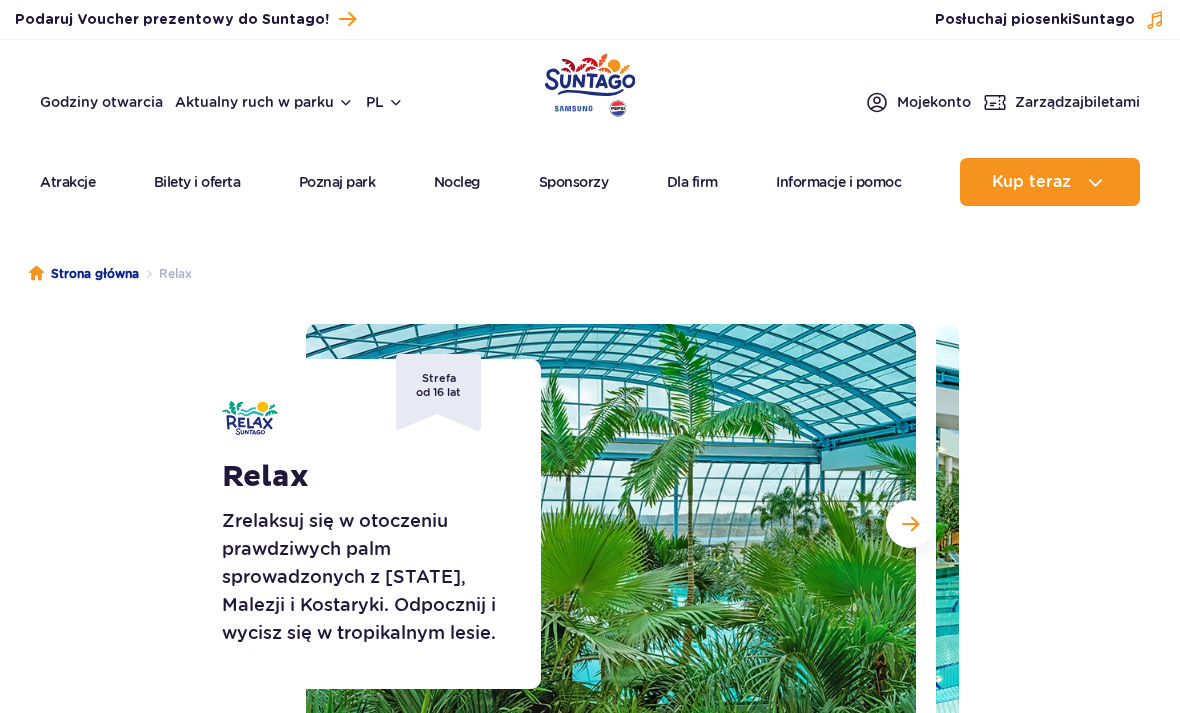 scroll, scrollTop: 0, scrollLeft: 0, axis: both 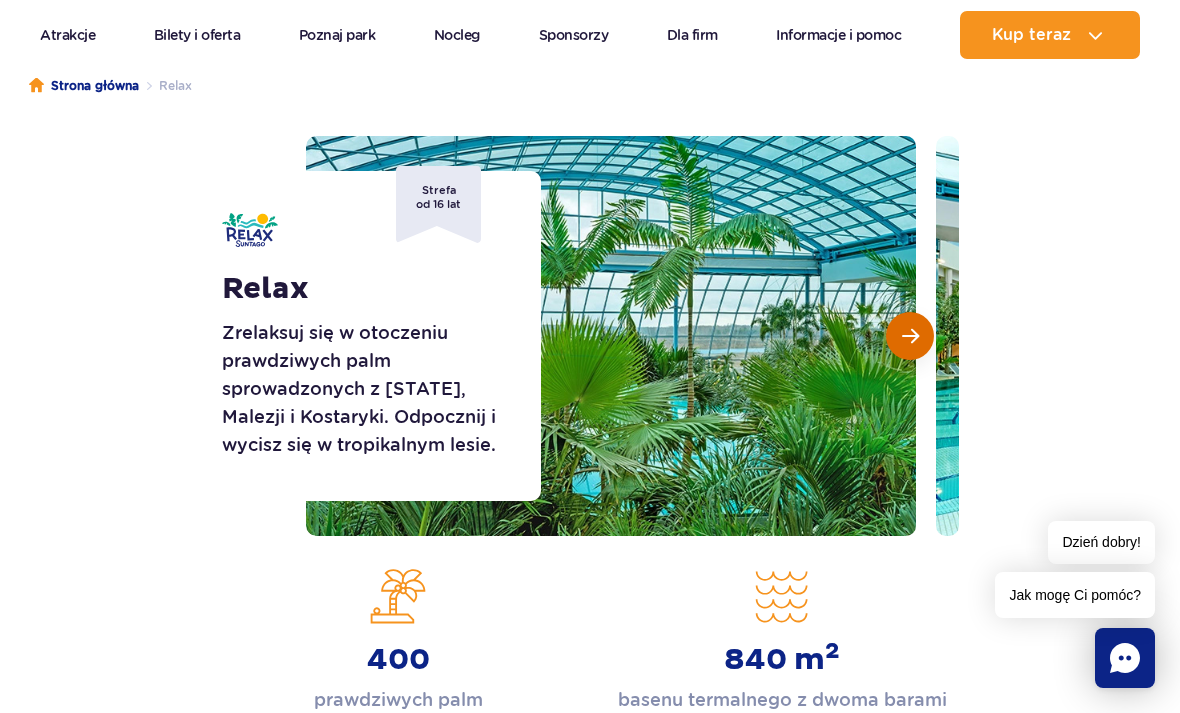 click at bounding box center (910, 336) 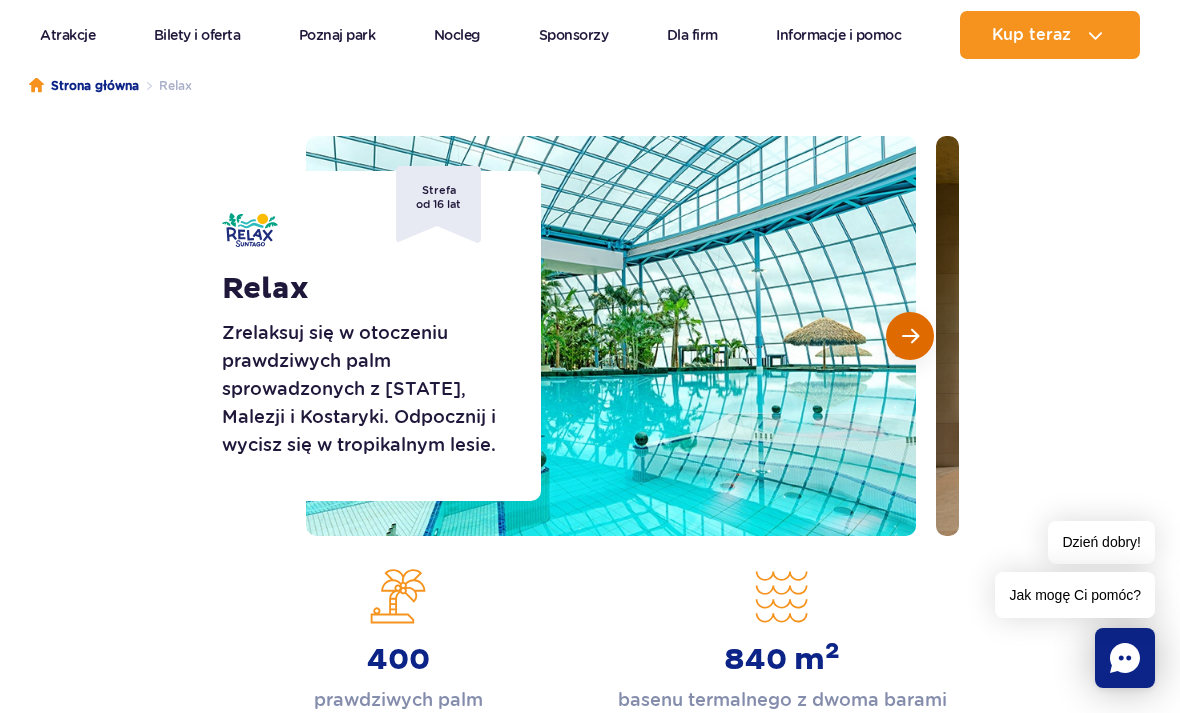 click at bounding box center (910, 336) 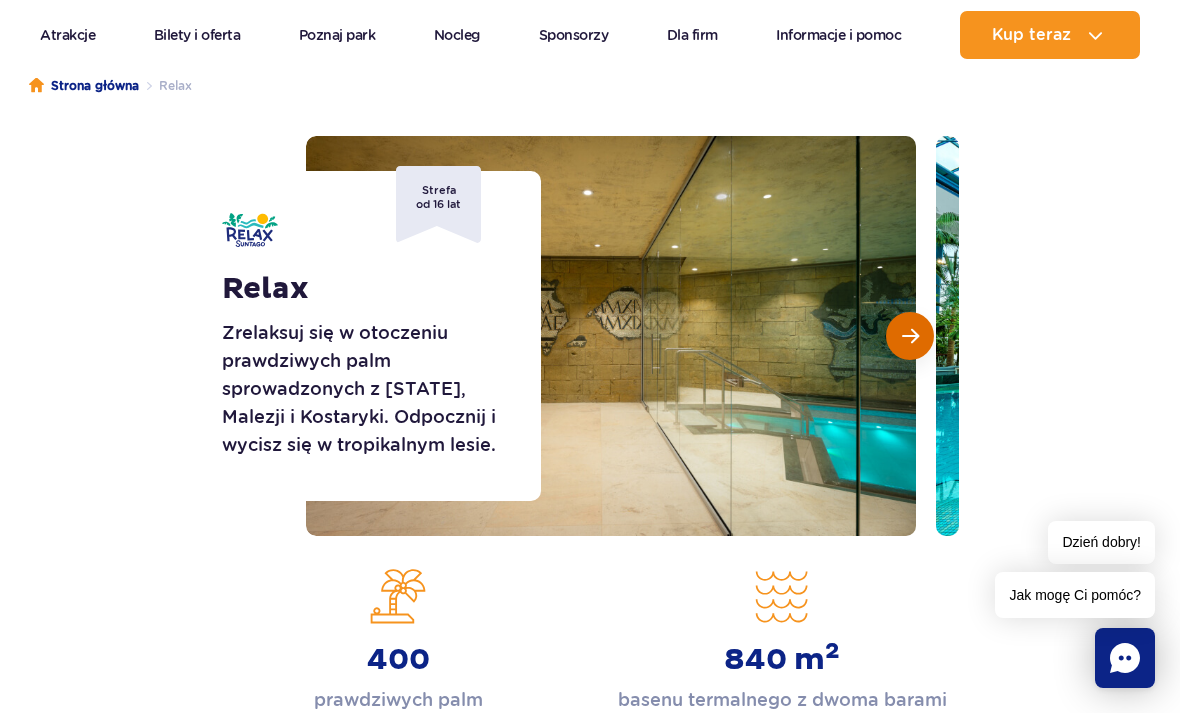 click at bounding box center [910, 336] 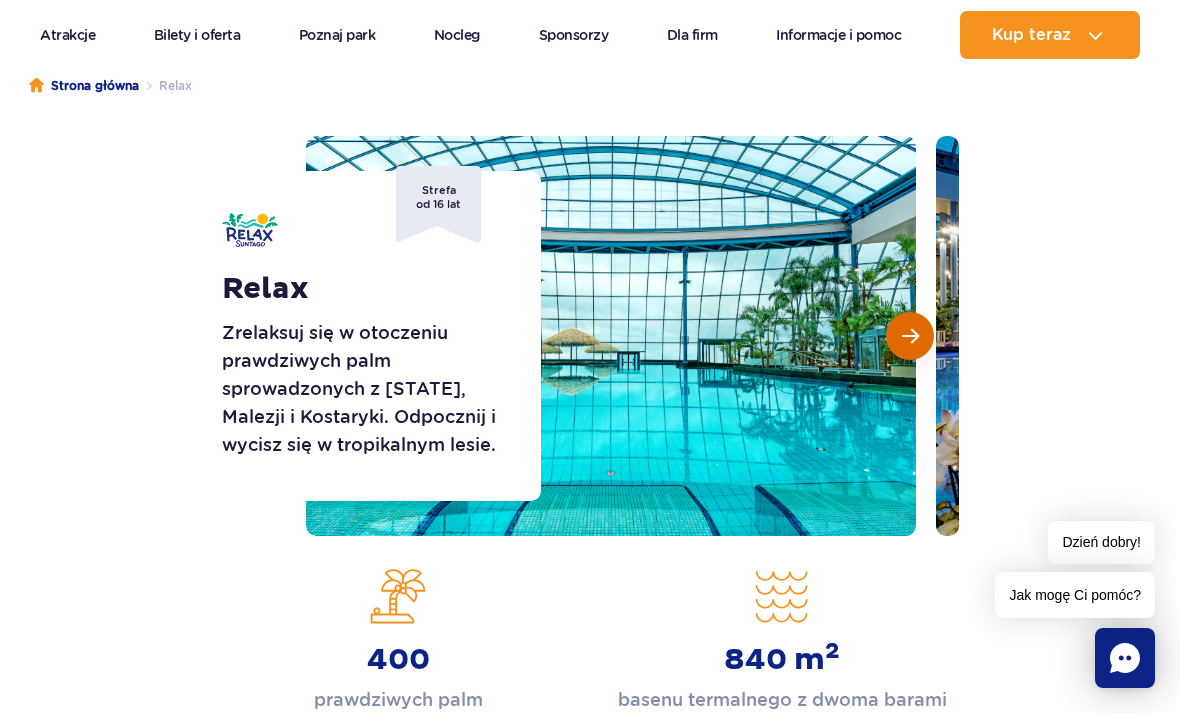 click at bounding box center [910, 336] 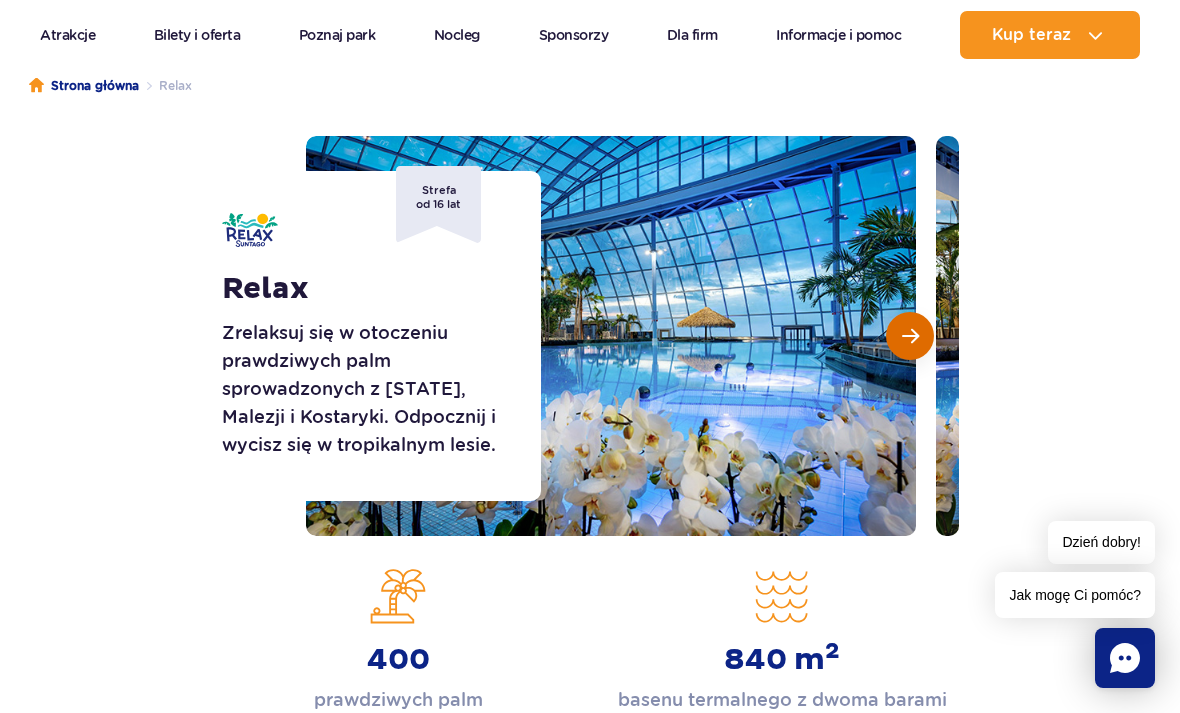 click at bounding box center (910, 336) 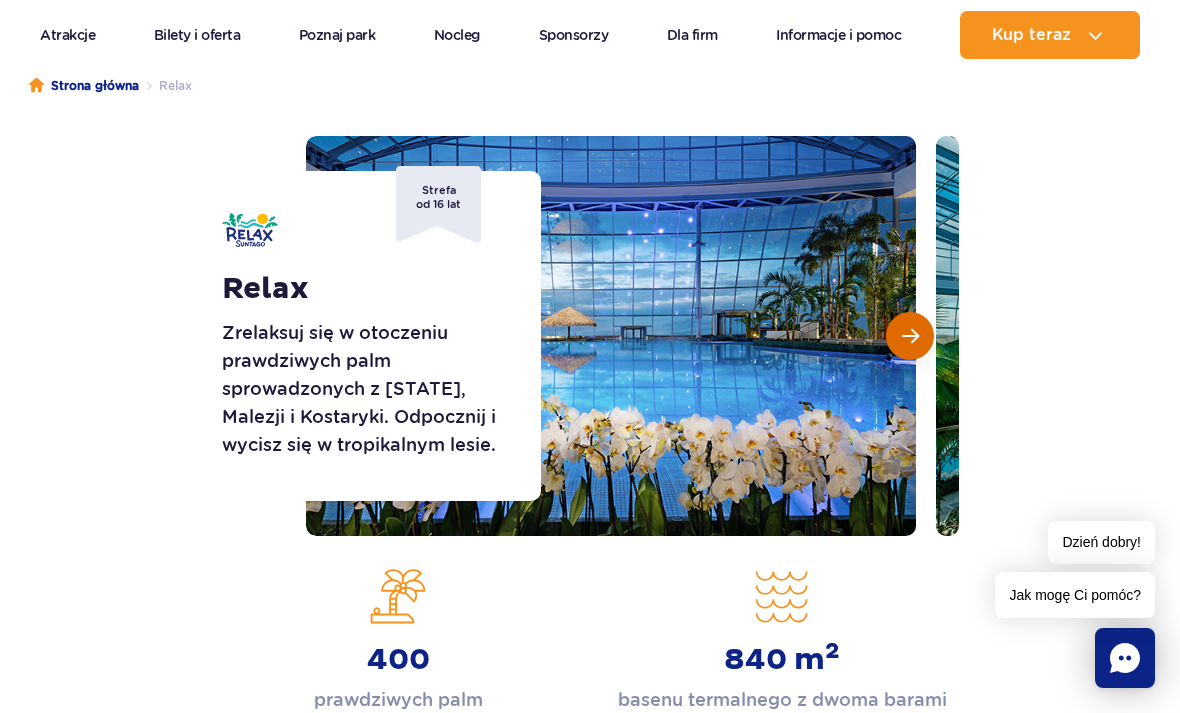 click at bounding box center (910, 336) 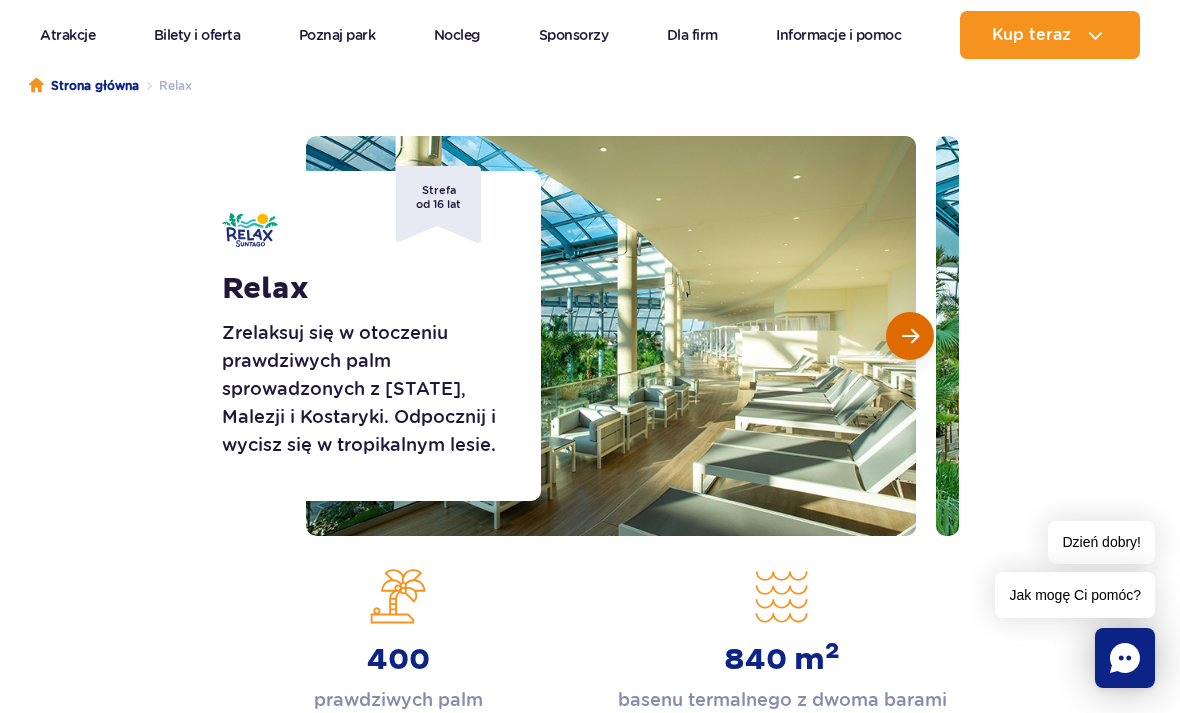 click at bounding box center [910, 336] 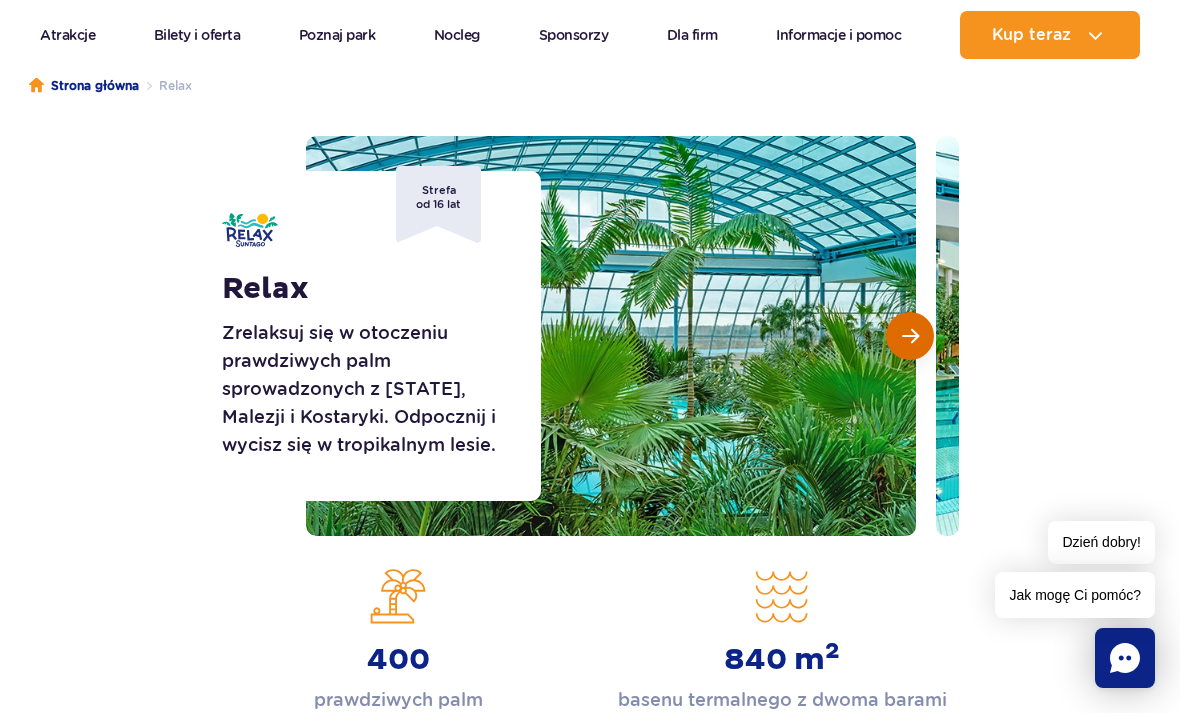 click at bounding box center (910, 336) 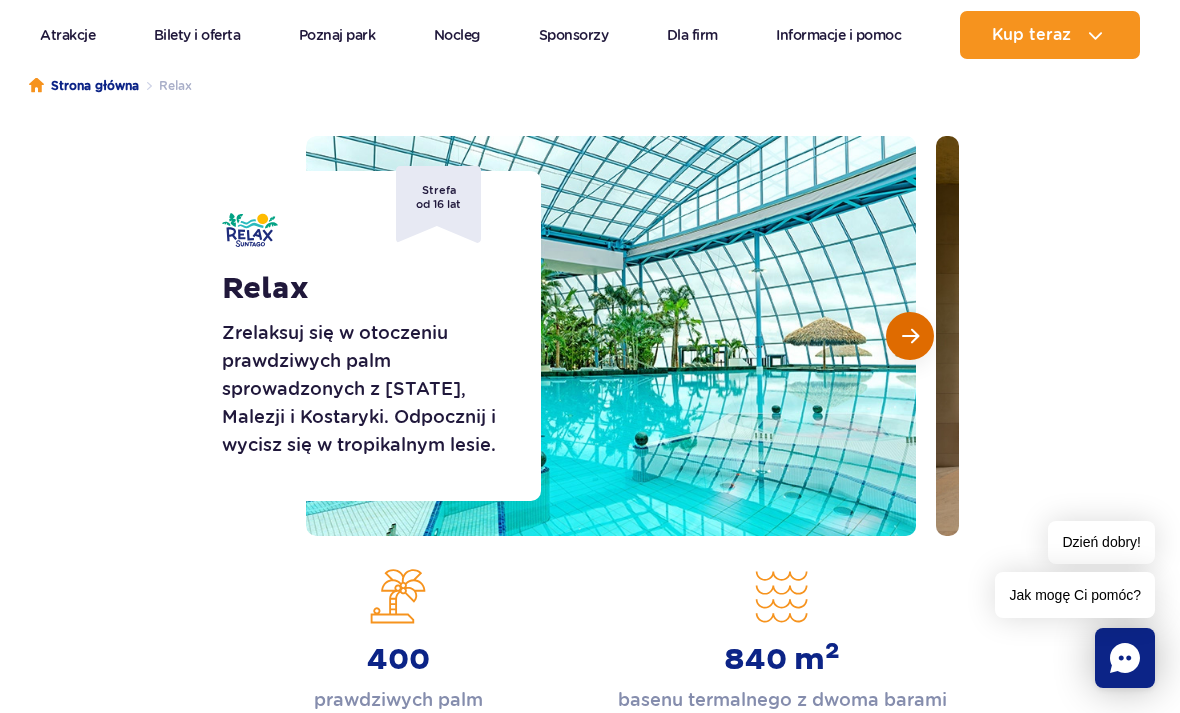 click at bounding box center (1241, 336) 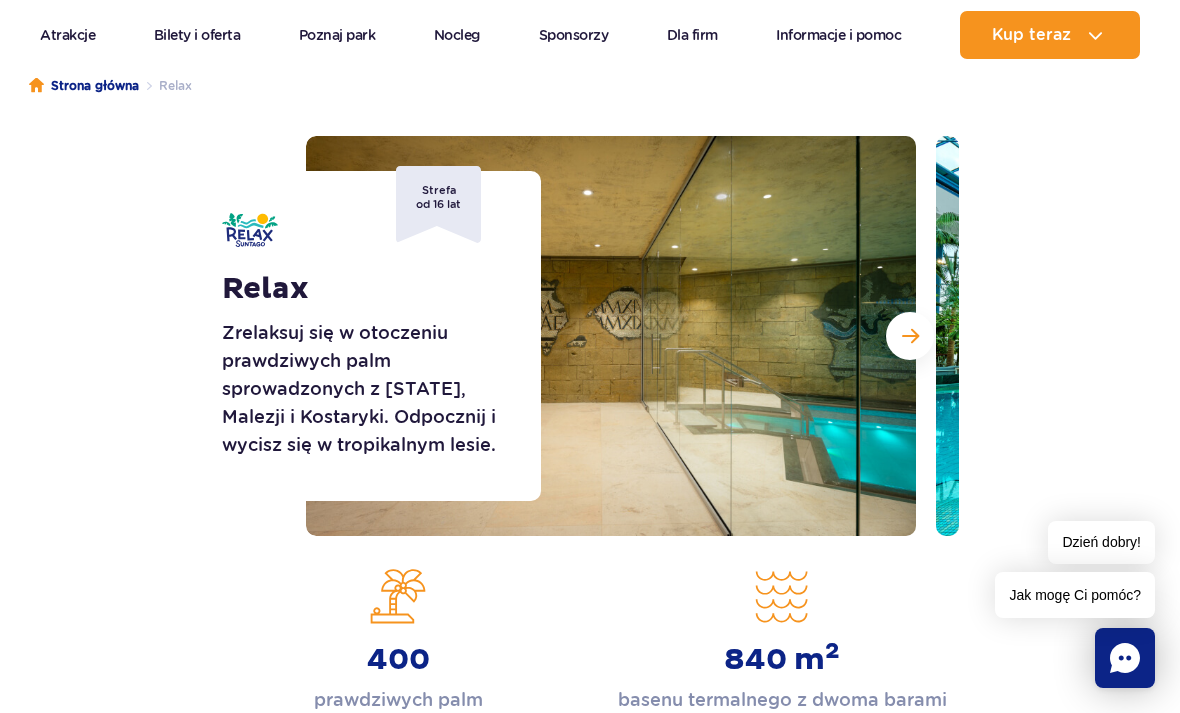 click at bounding box center (632, 336) 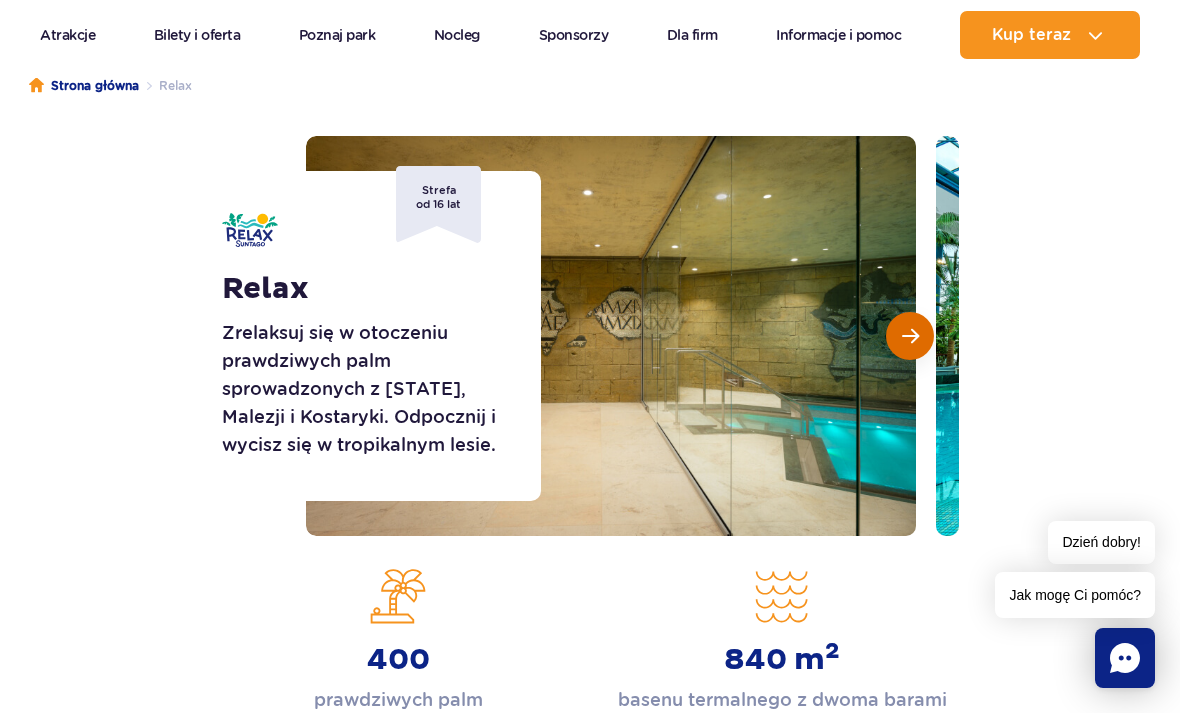 click at bounding box center (910, 336) 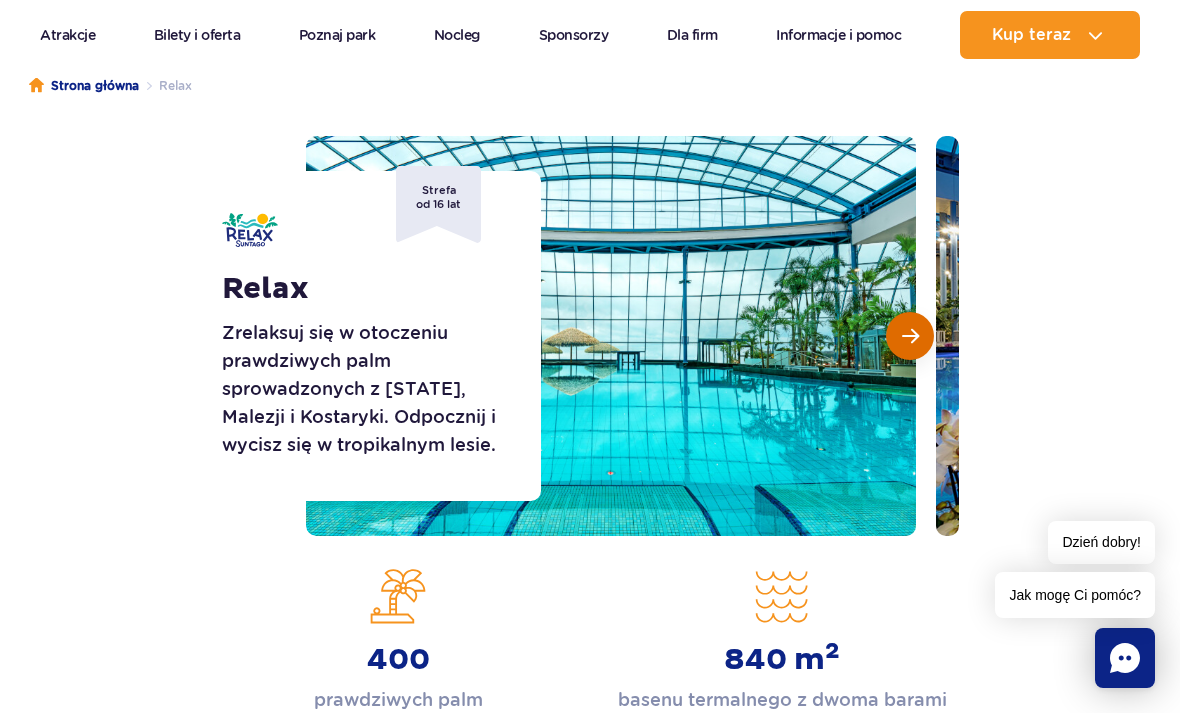 click at bounding box center (1241, 336) 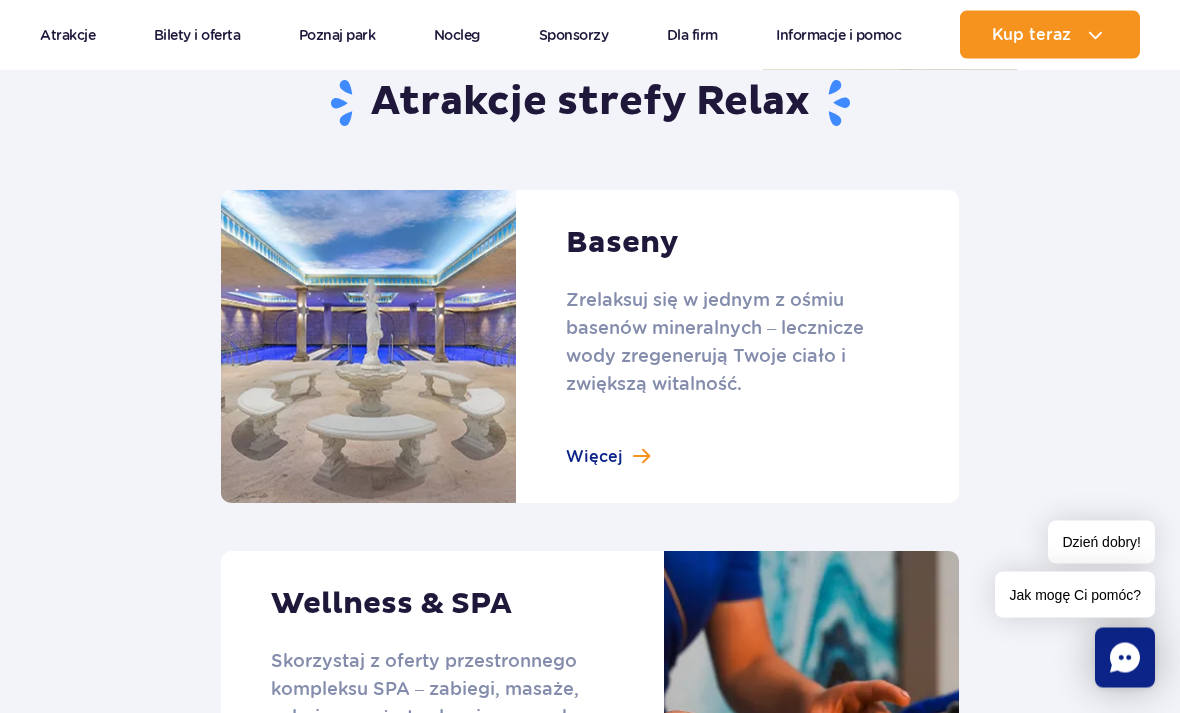 scroll, scrollTop: 1279, scrollLeft: 0, axis: vertical 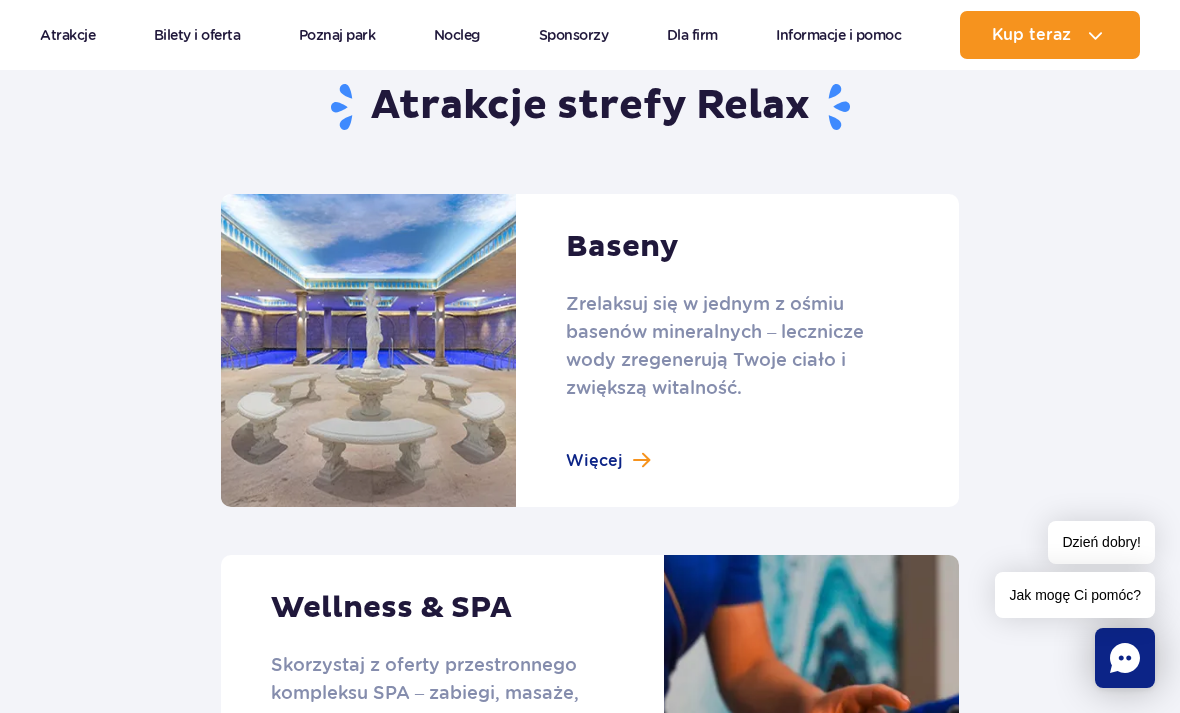 click at bounding box center [590, 350] 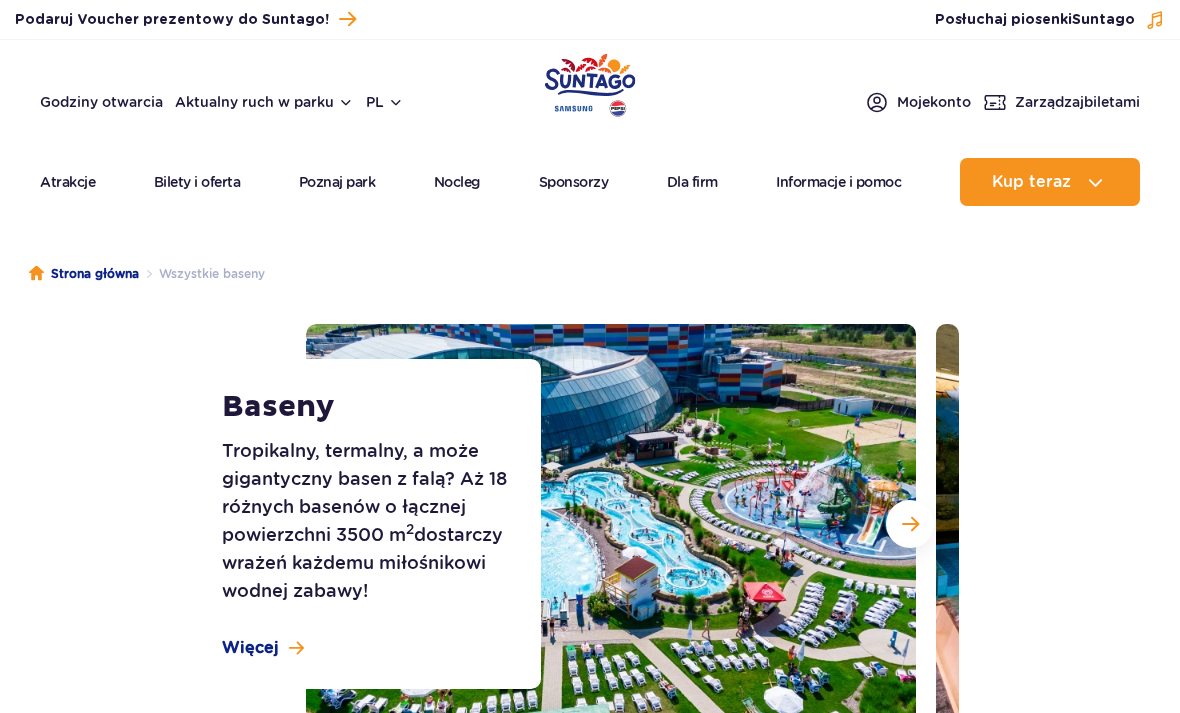 scroll, scrollTop: 0, scrollLeft: 0, axis: both 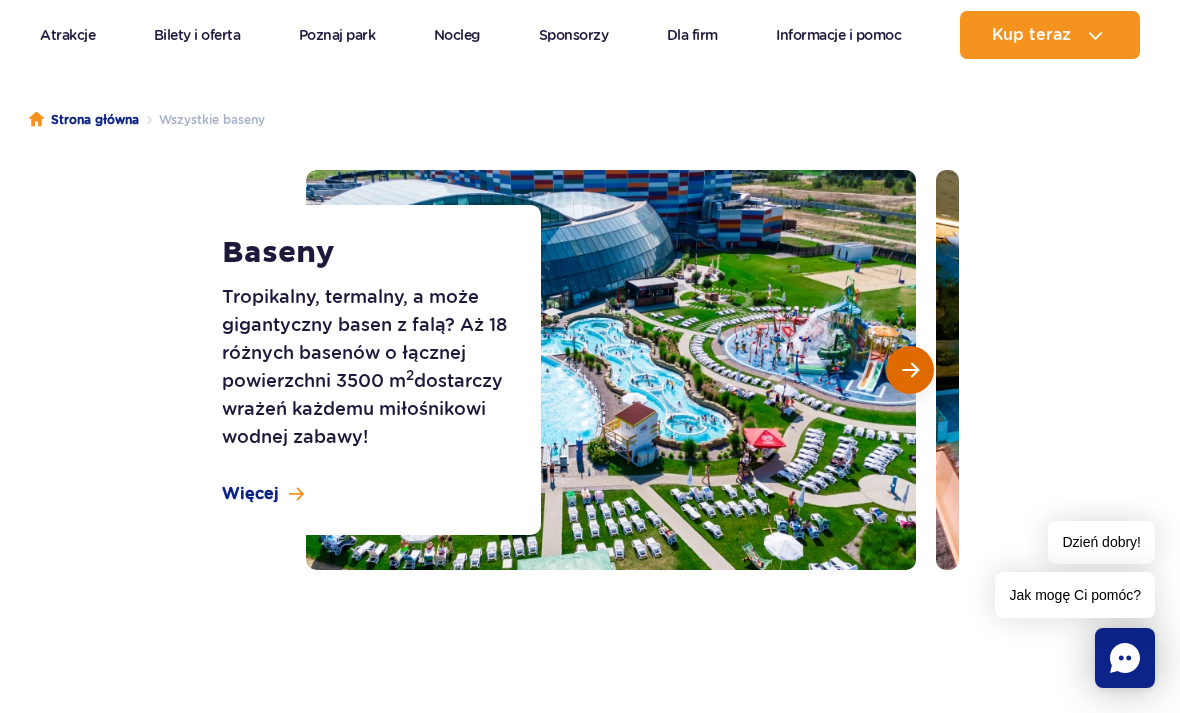 click at bounding box center (910, 370) 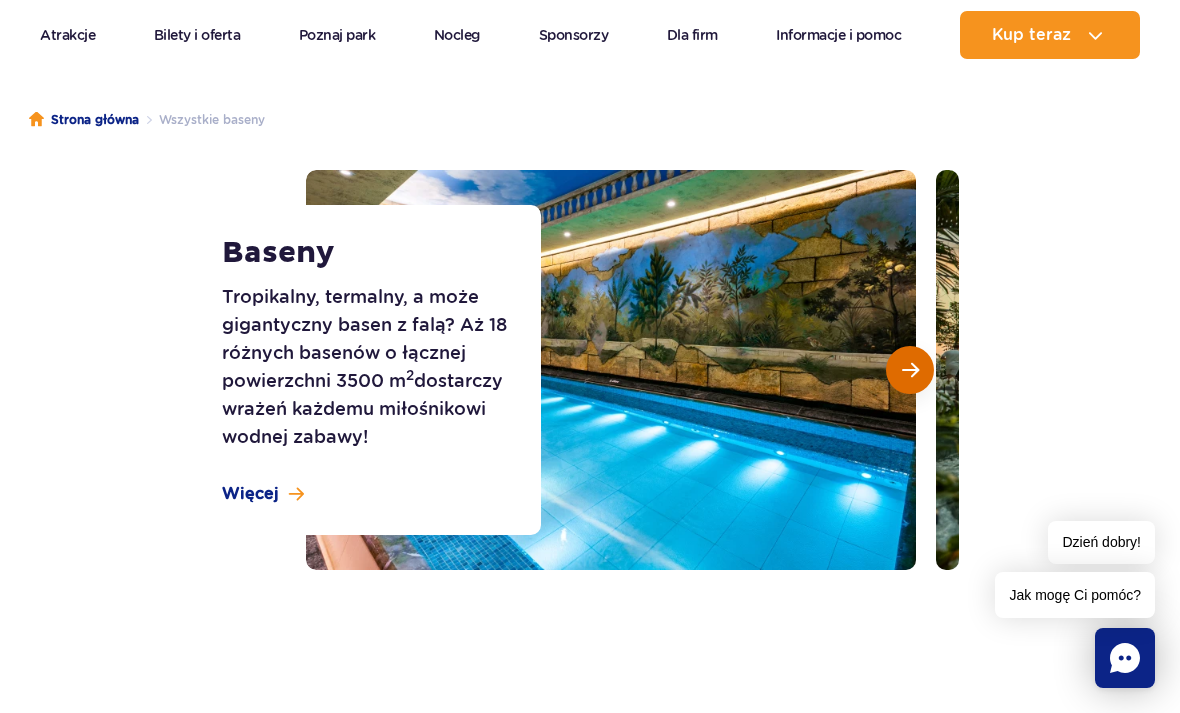 click at bounding box center (910, 370) 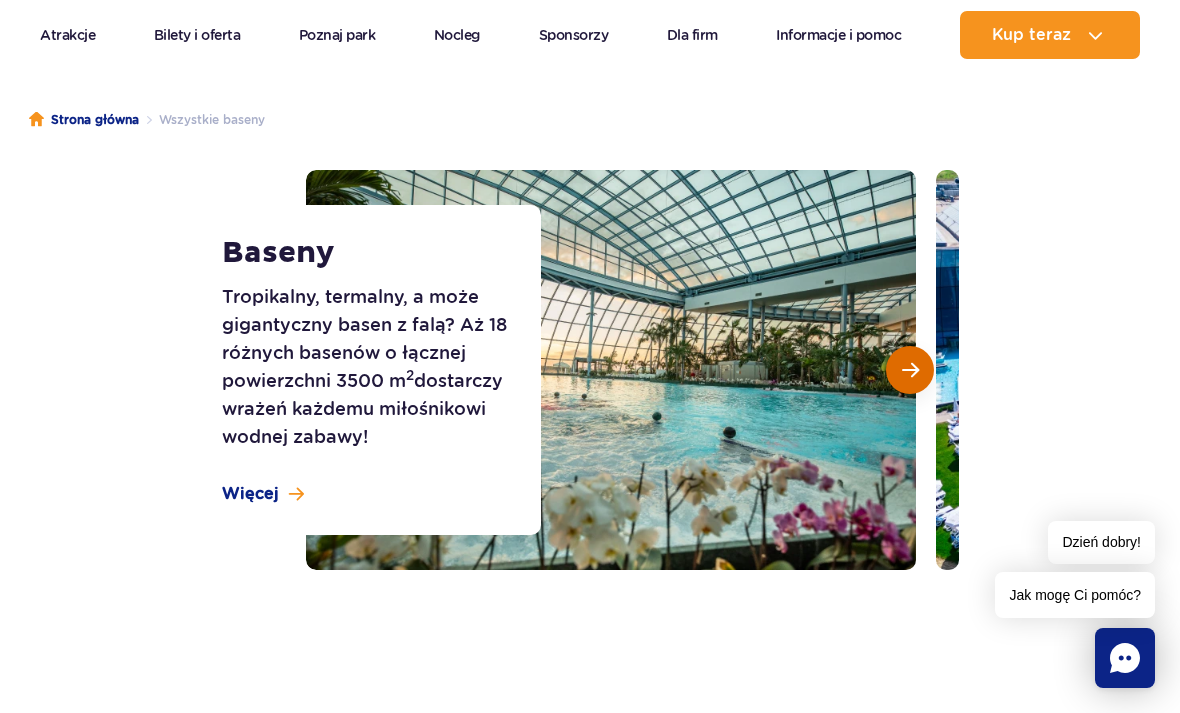 click at bounding box center [910, 370] 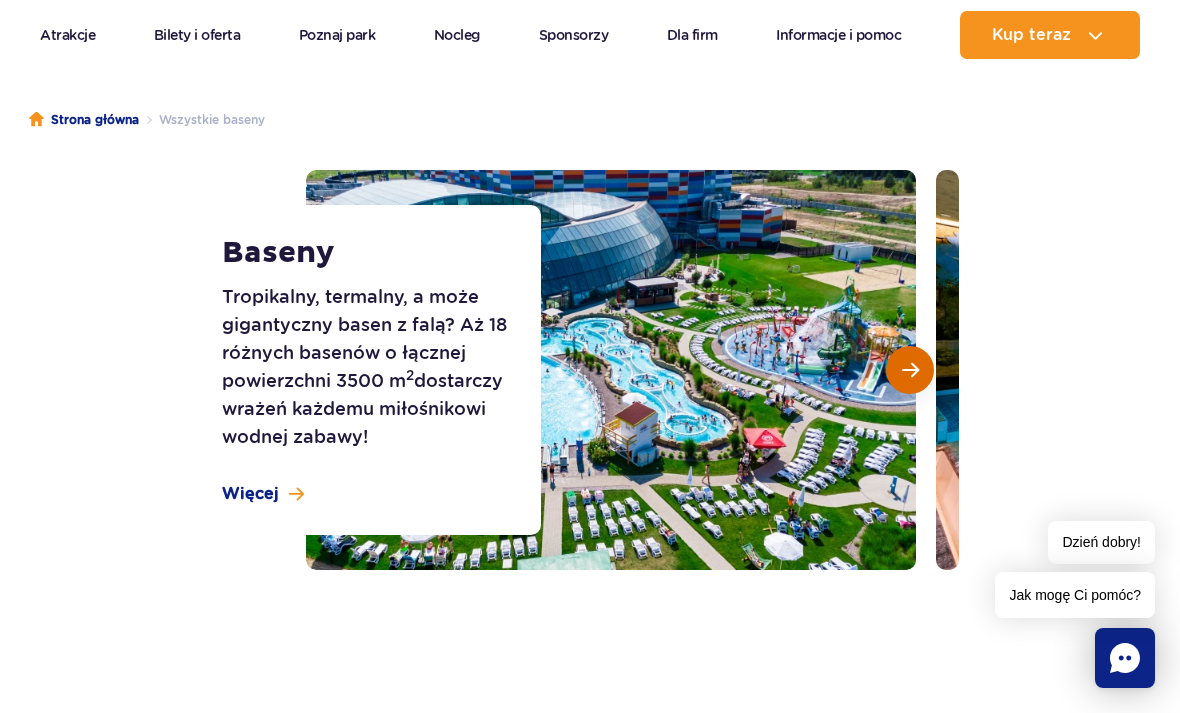 click at bounding box center (910, 370) 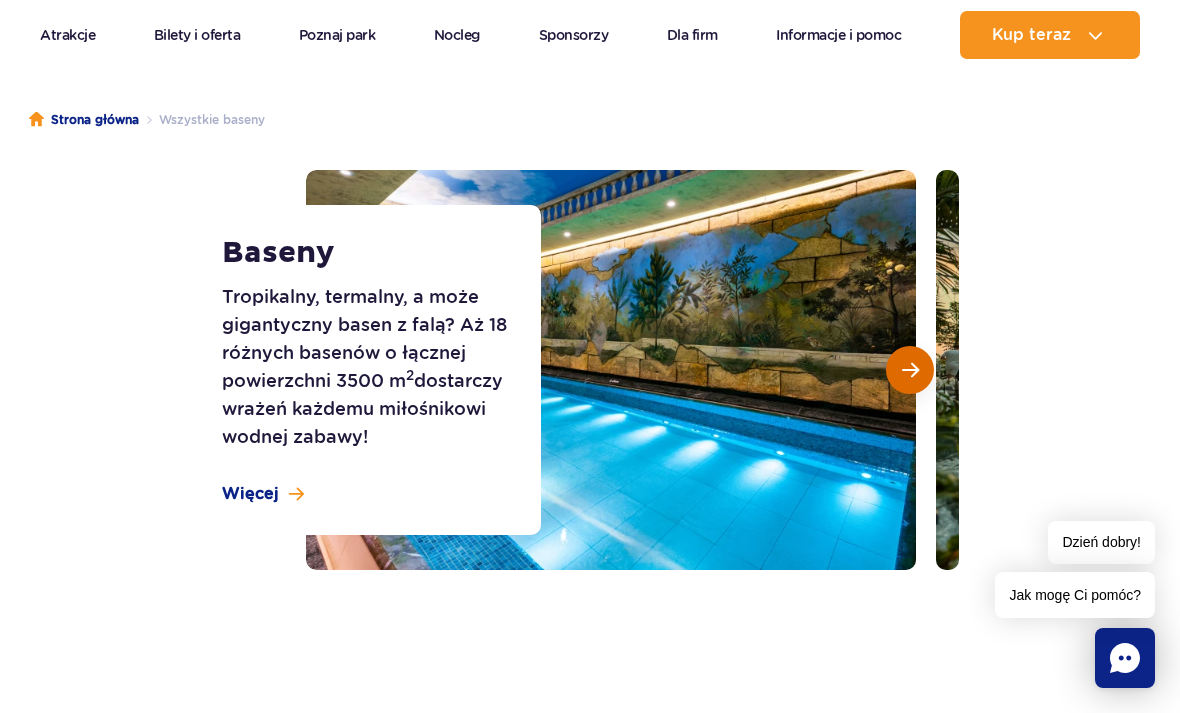 click at bounding box center (910, 370) 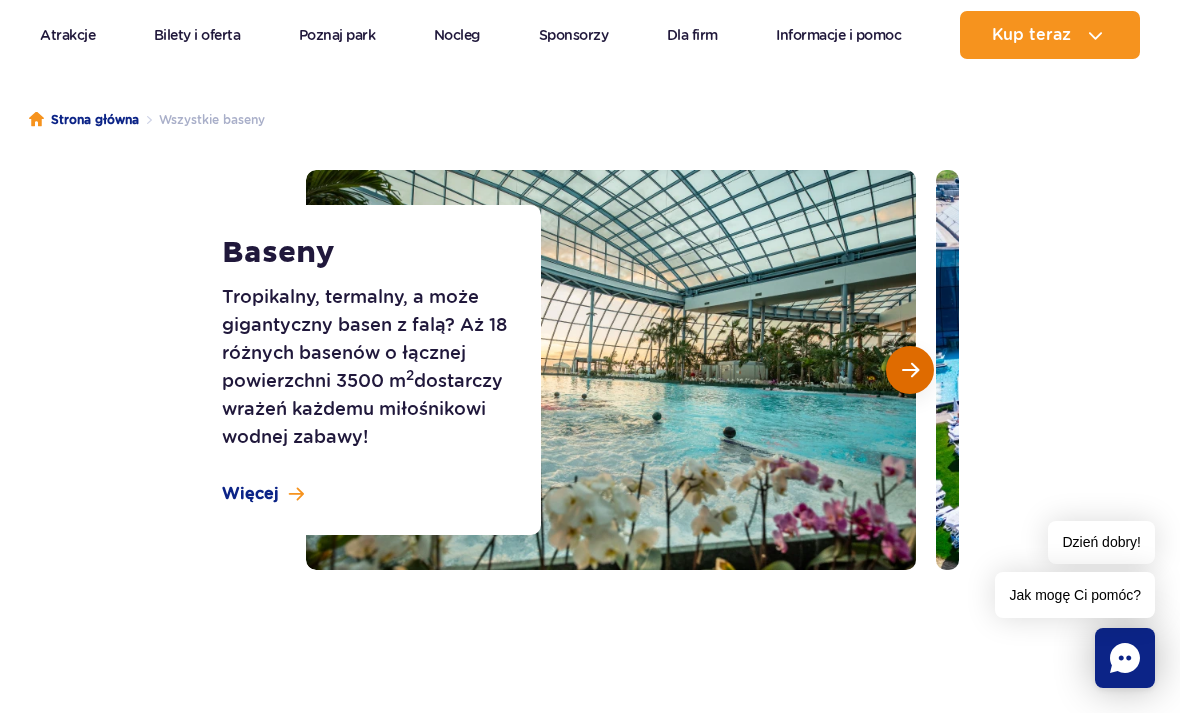 click at bounding box center (910, 370) 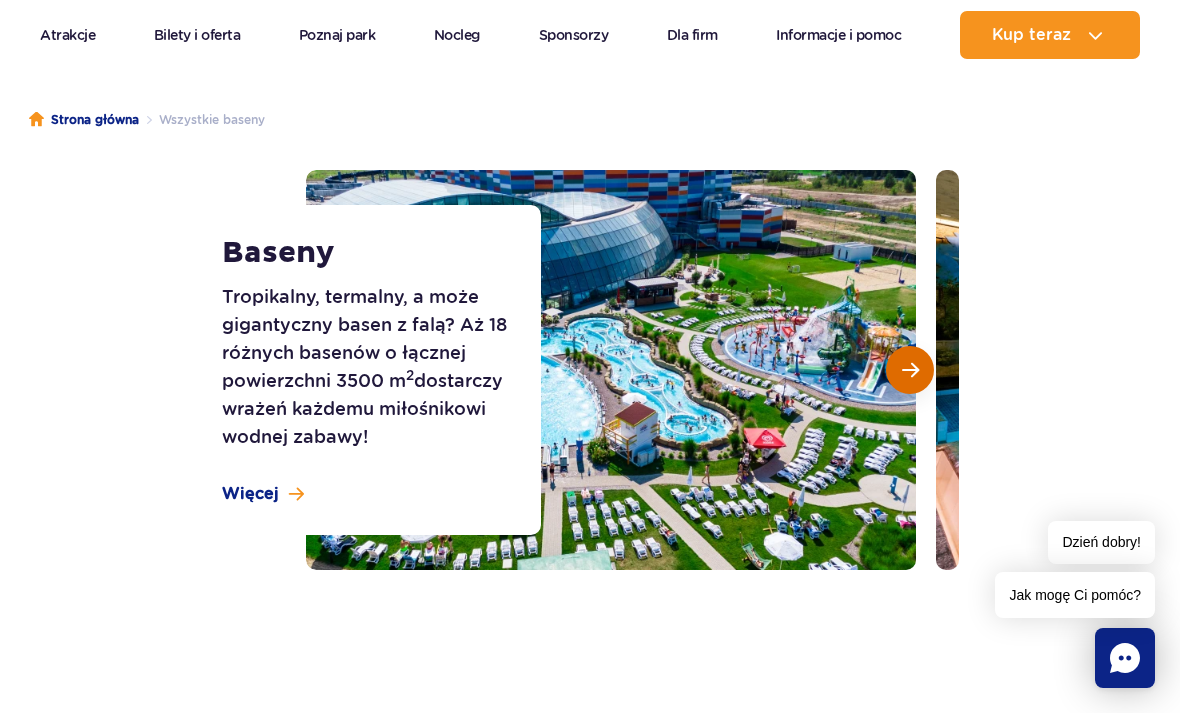 click at bounding box center [910, 370] 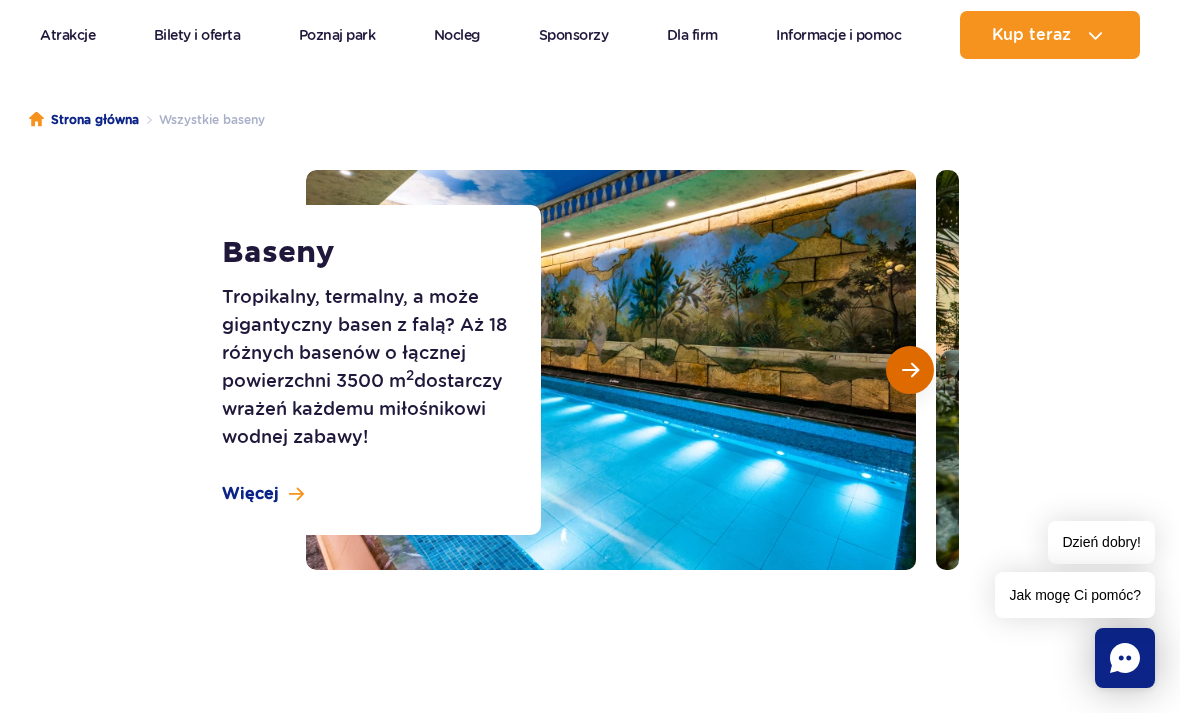 click at bounding box center (910, 370) 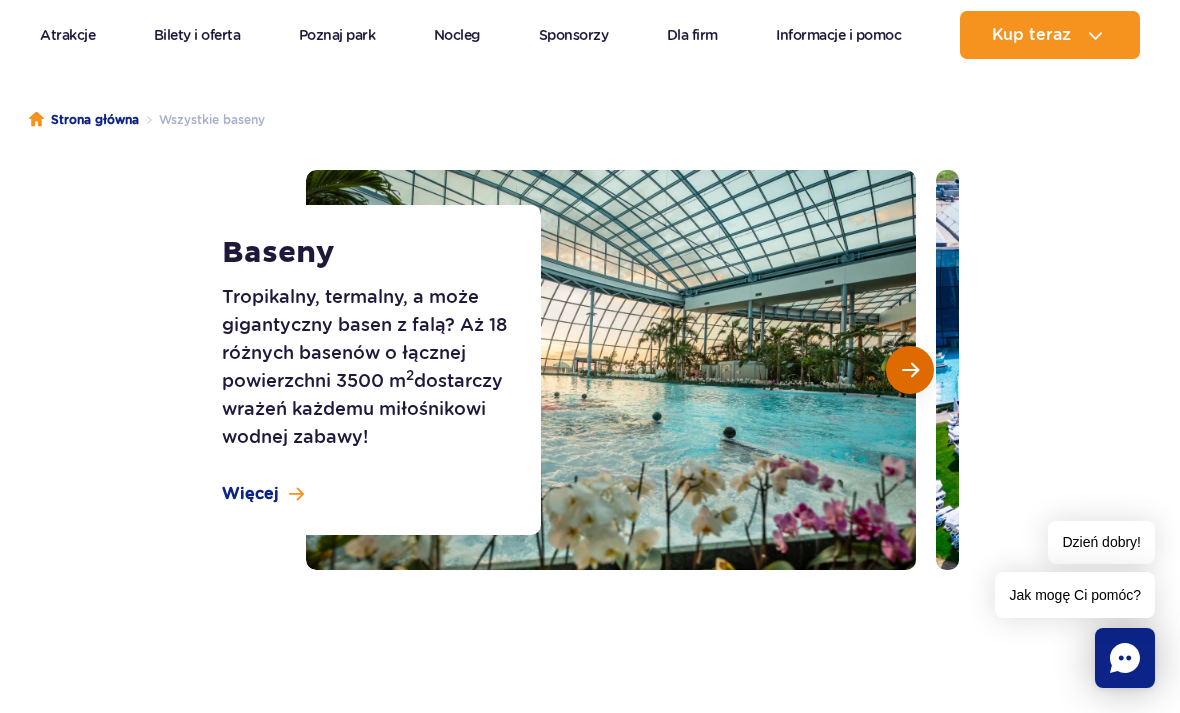 click at bounding box center [910, 370] 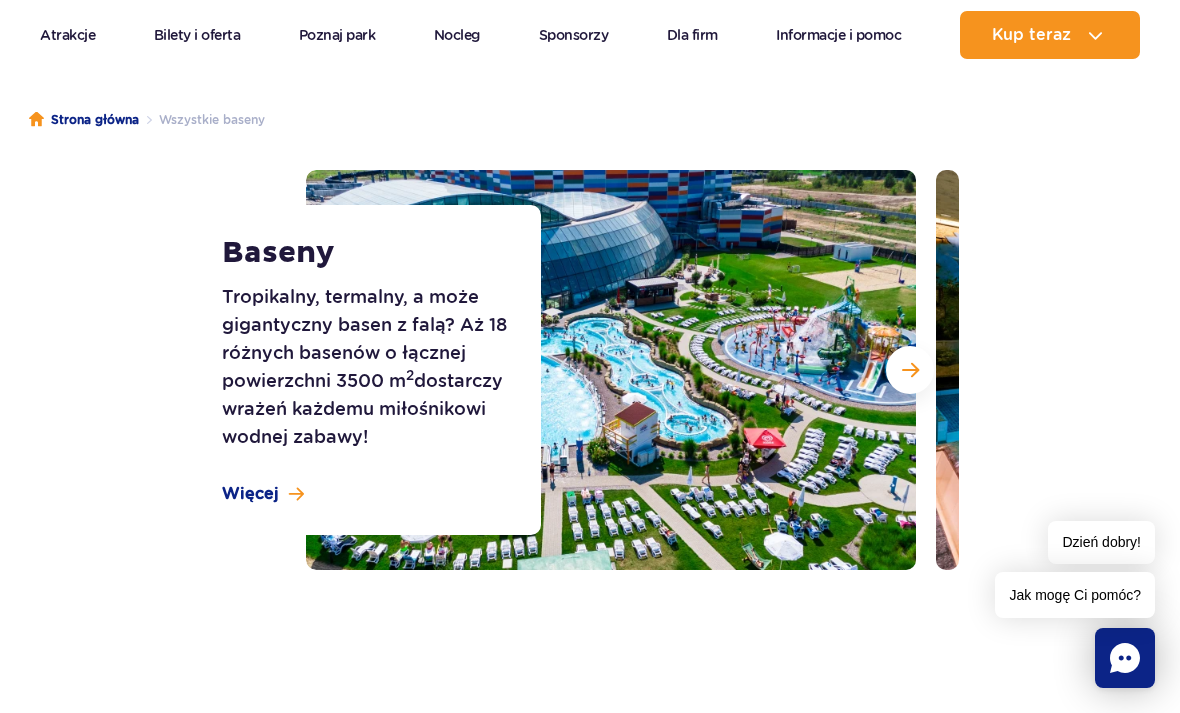 click at bounding box center [1241, 370] 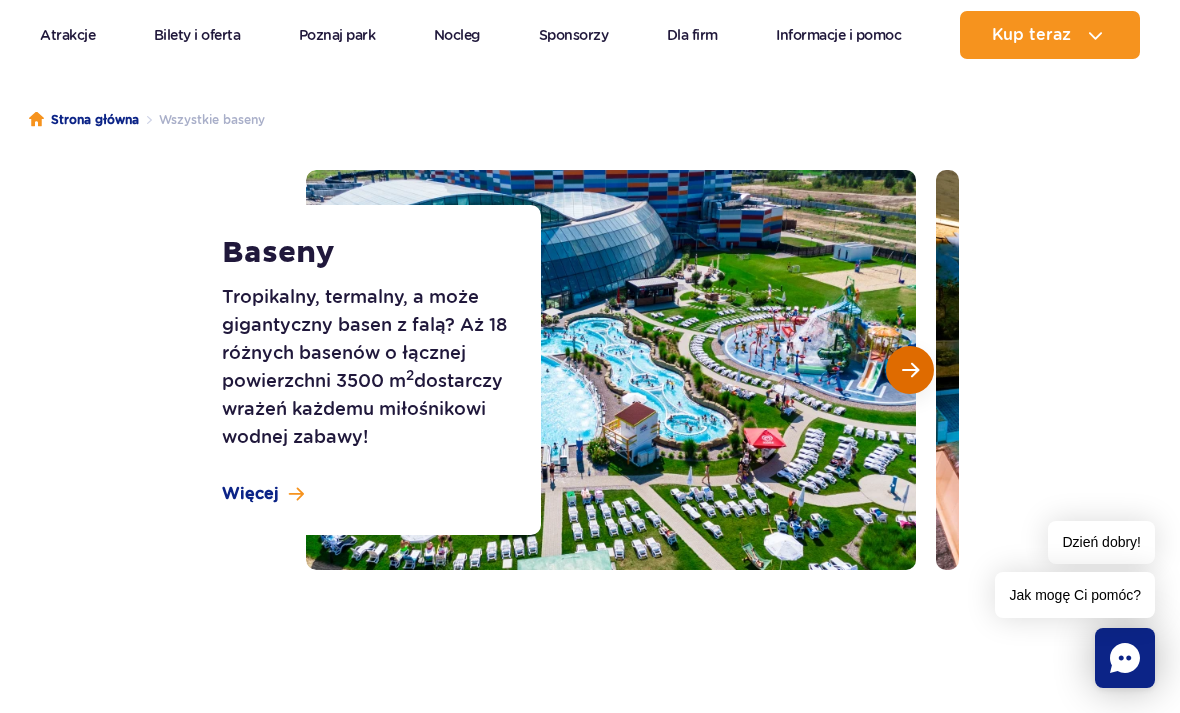 click at bounding box center [910, 370] 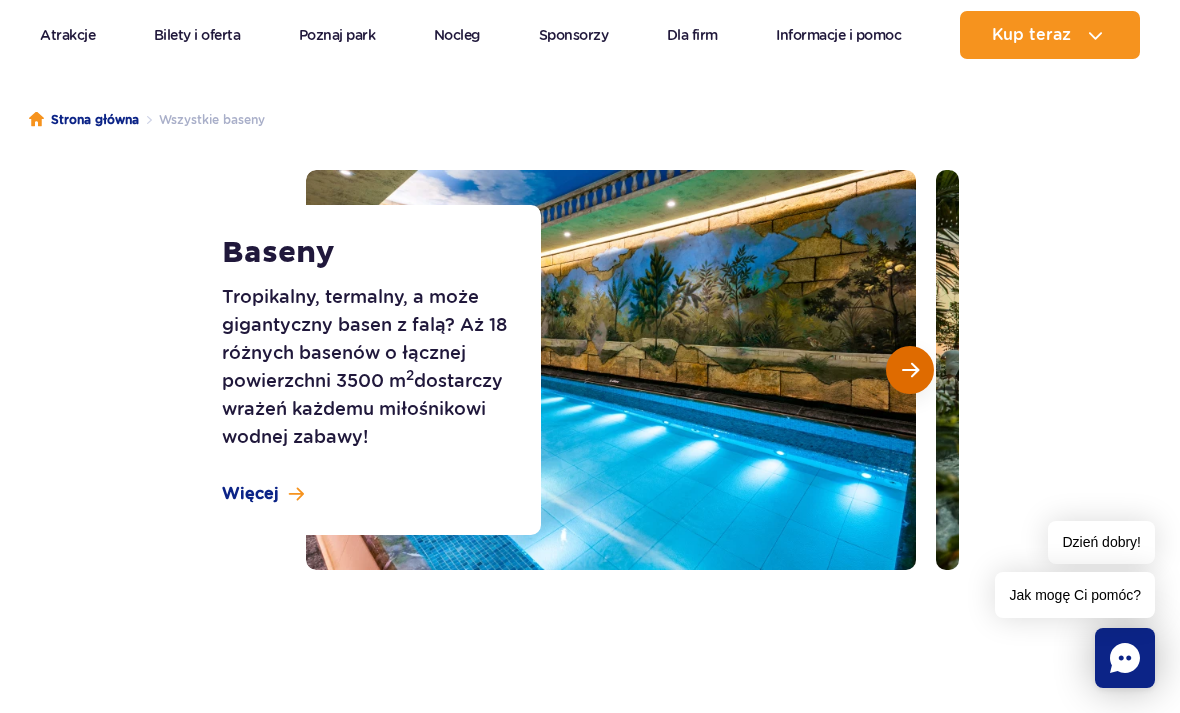 click at bounding box center (910, 370) 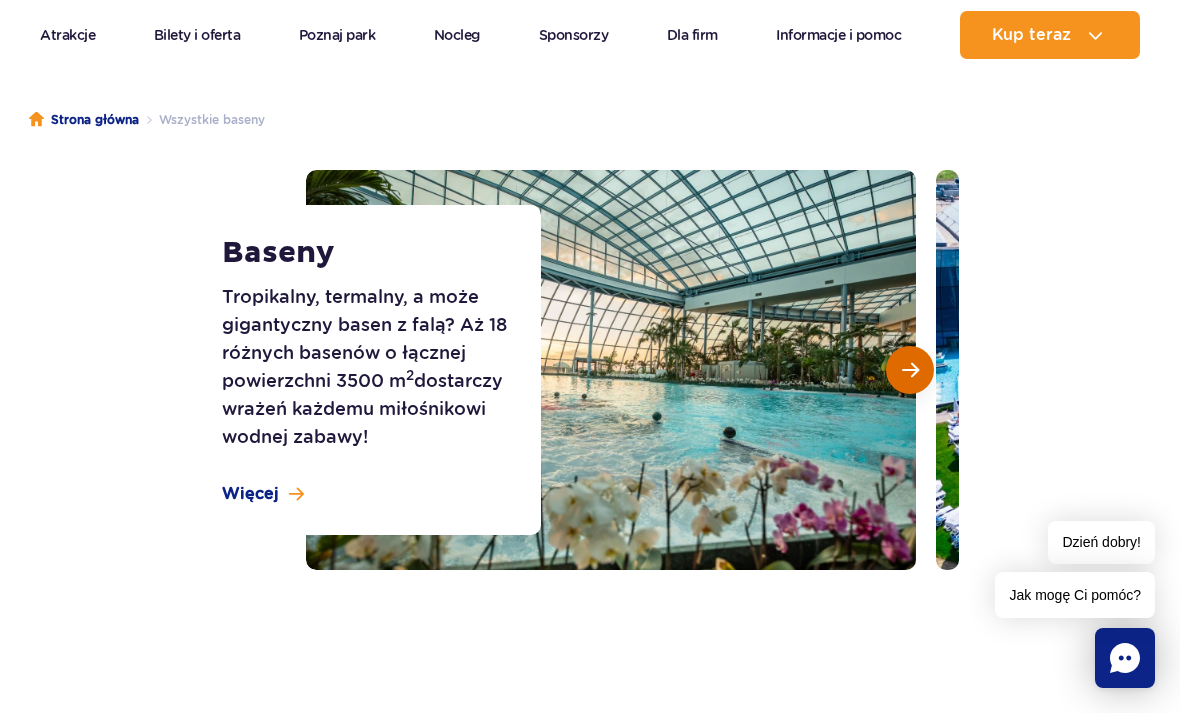 click at bounding box center (910, 370) 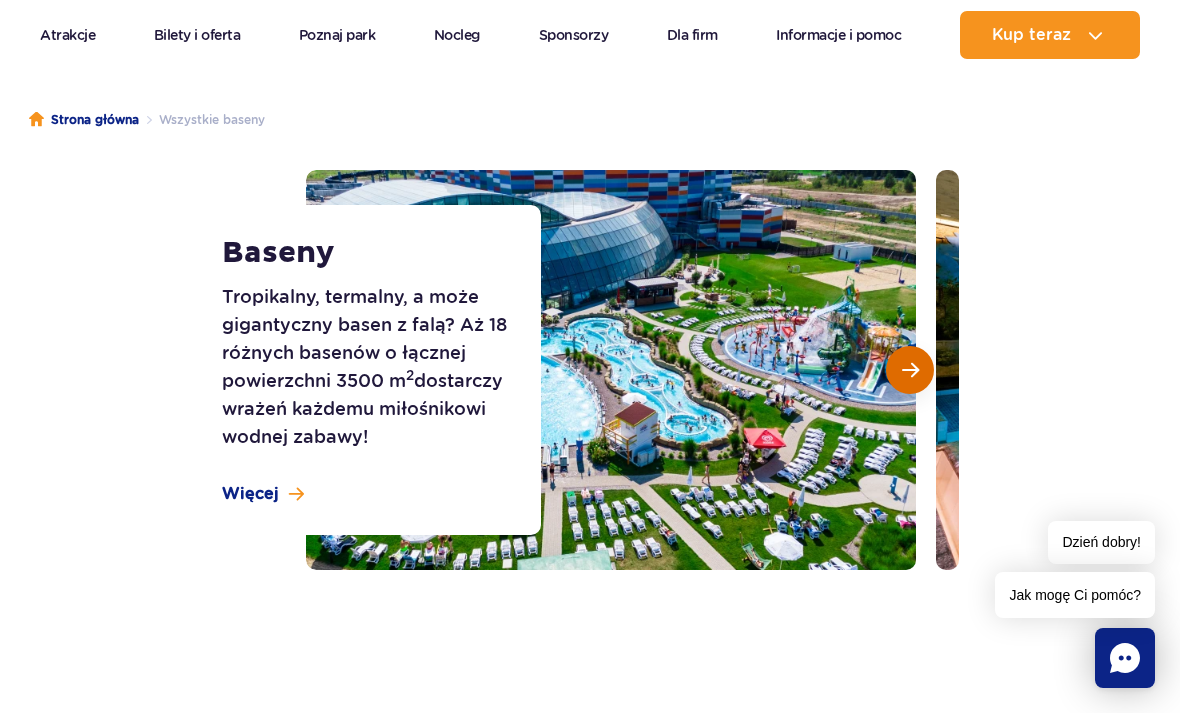 click at bounding box center [910, 370] 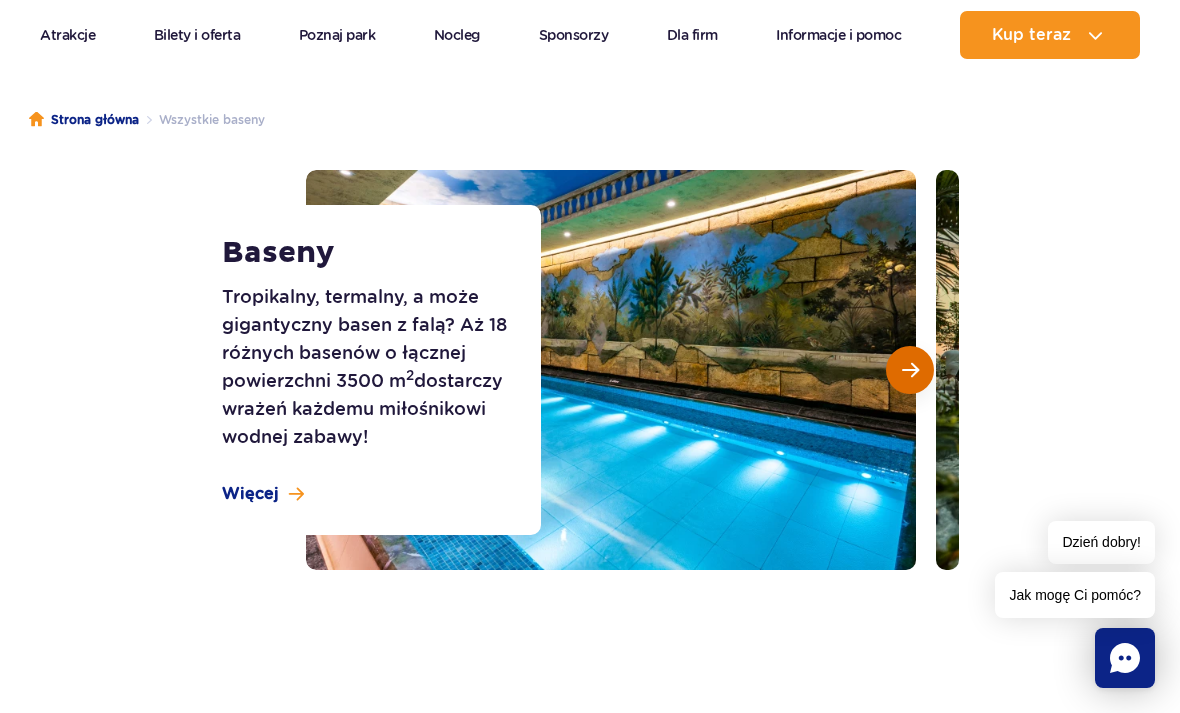 click at bounding box center (910, 370) 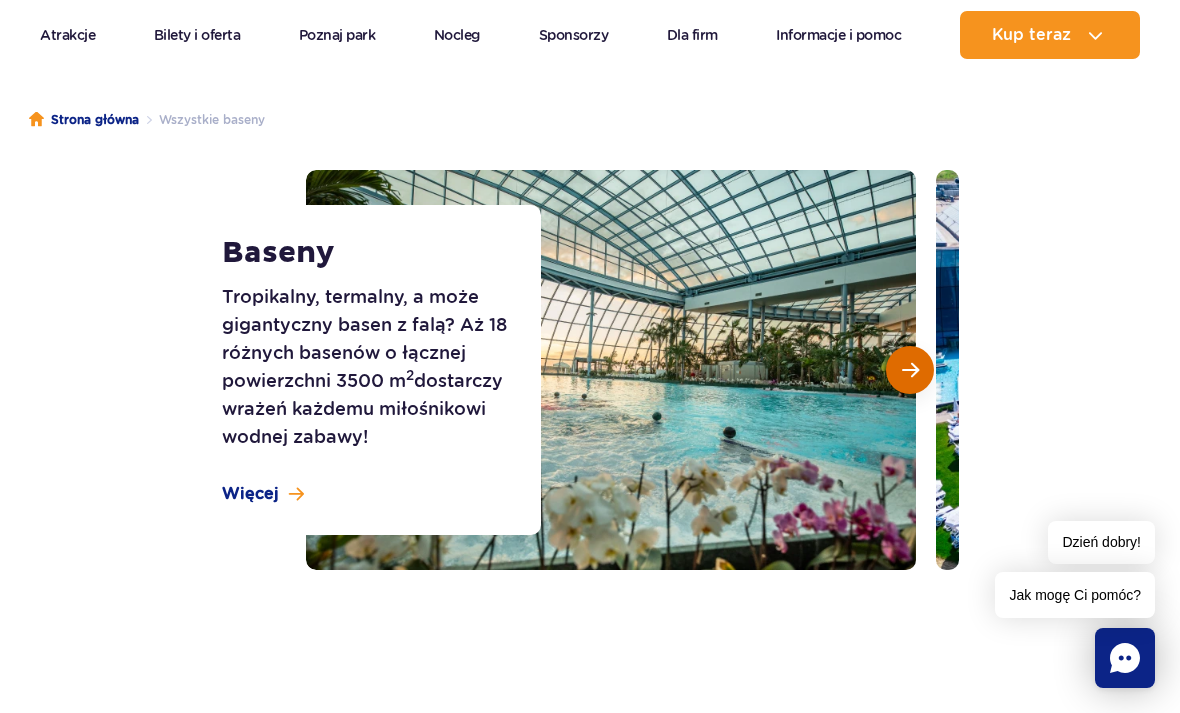 click at bounding box center (910, 370) 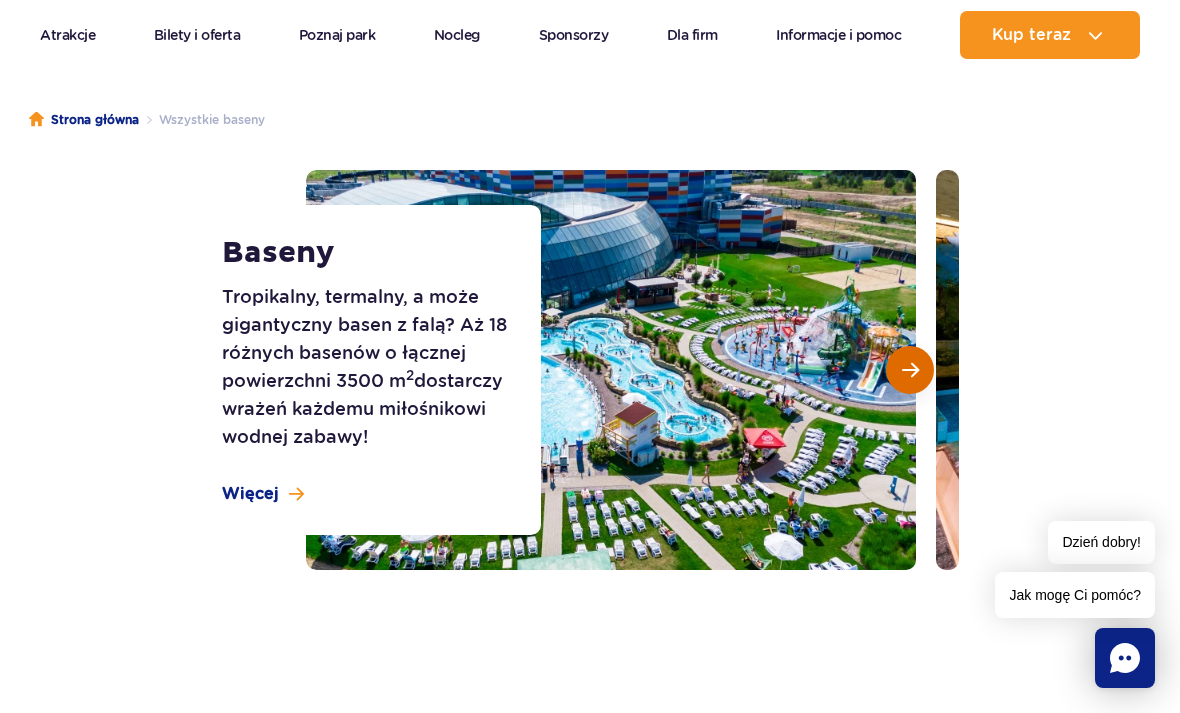 click at bounding box center [910, 370] 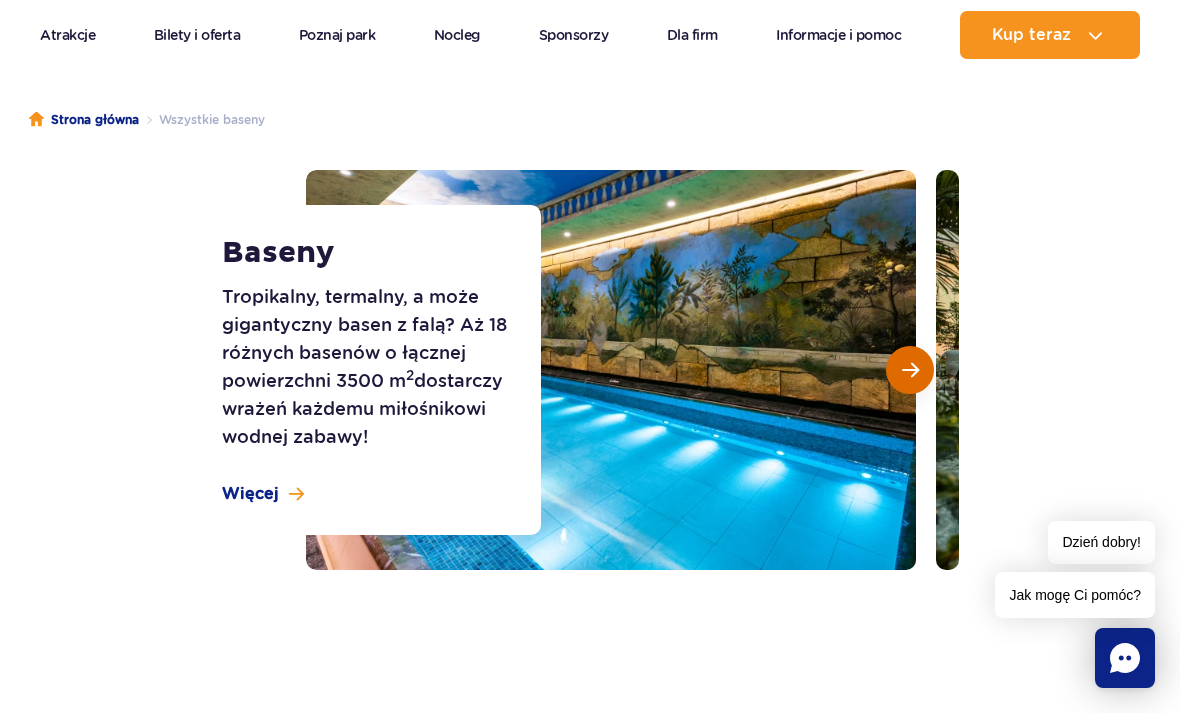 click at bounding box center (910, 370) 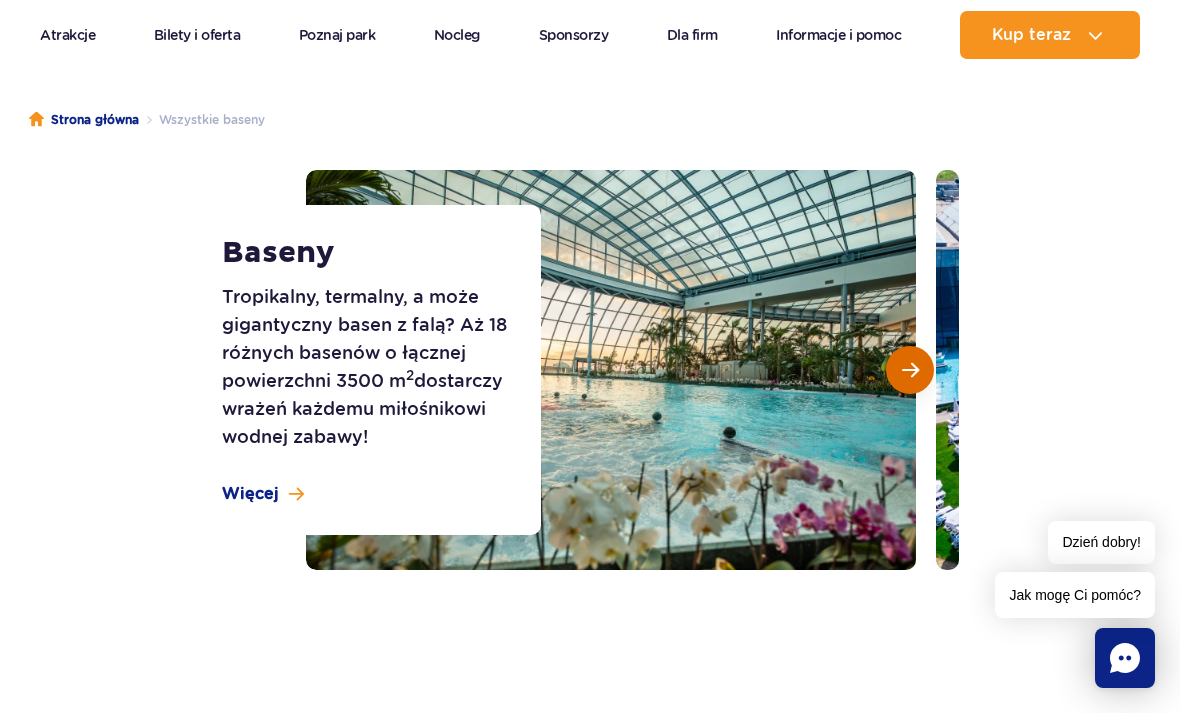 click at bounding box center (1241, 370) 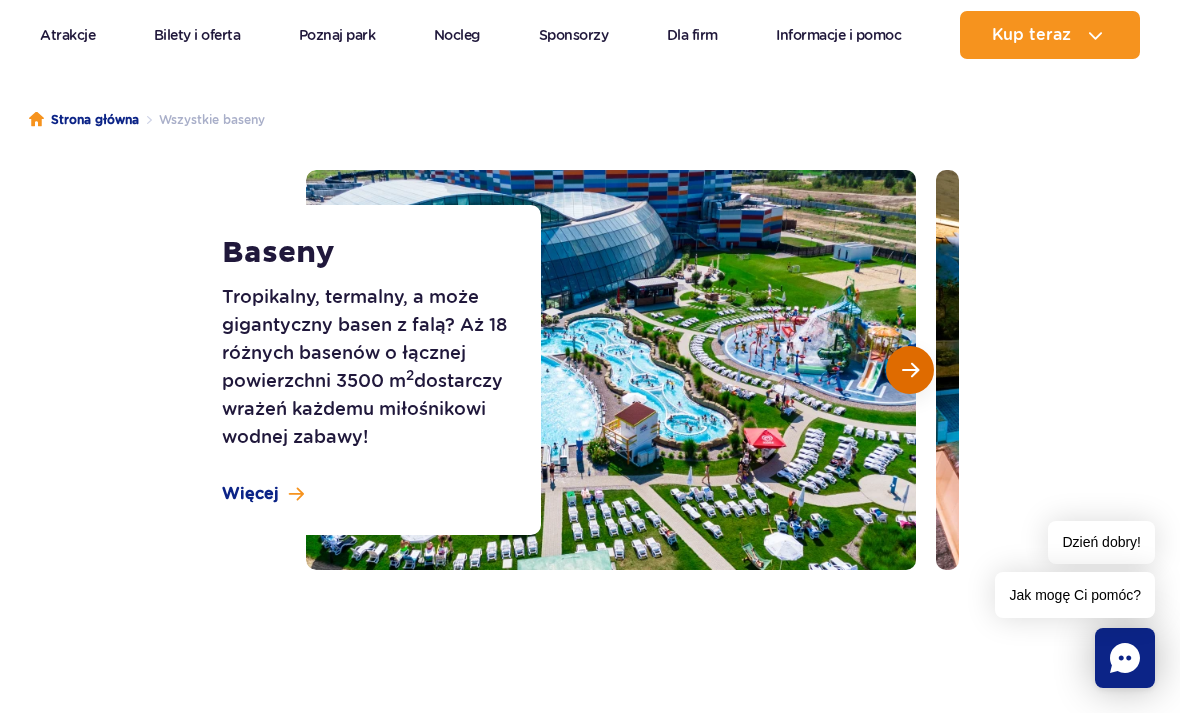 click at bounding box center [910, 370] 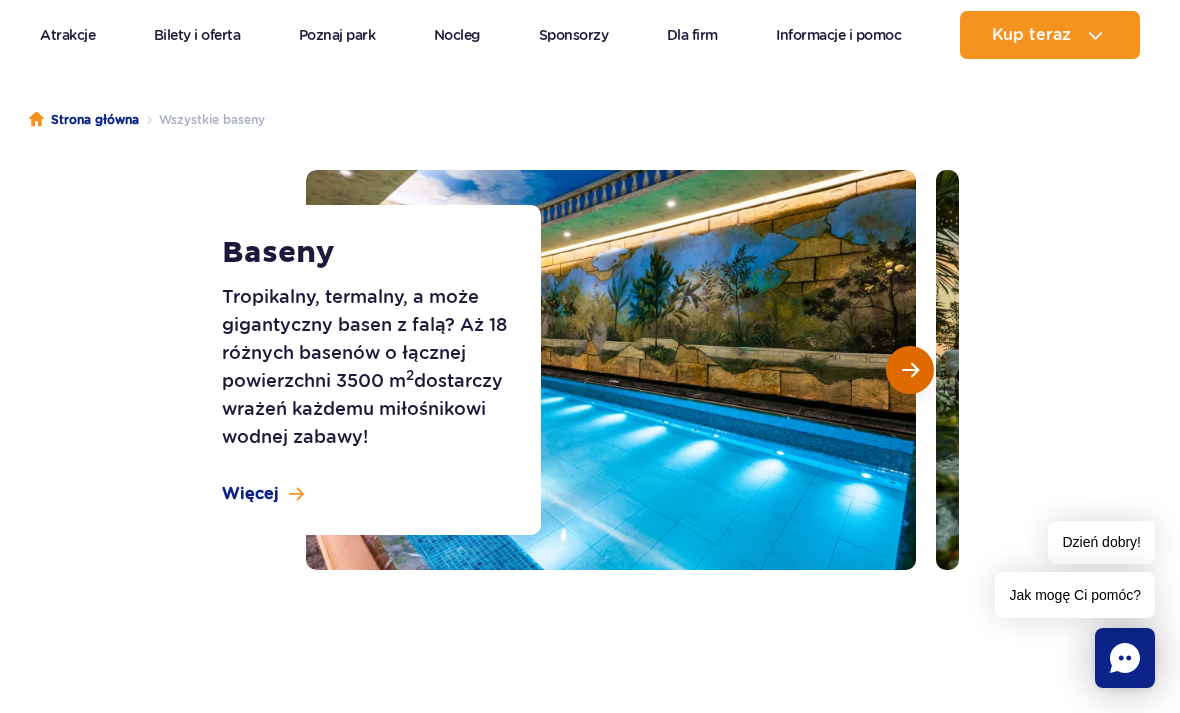 click at bounding box center [910, 370] 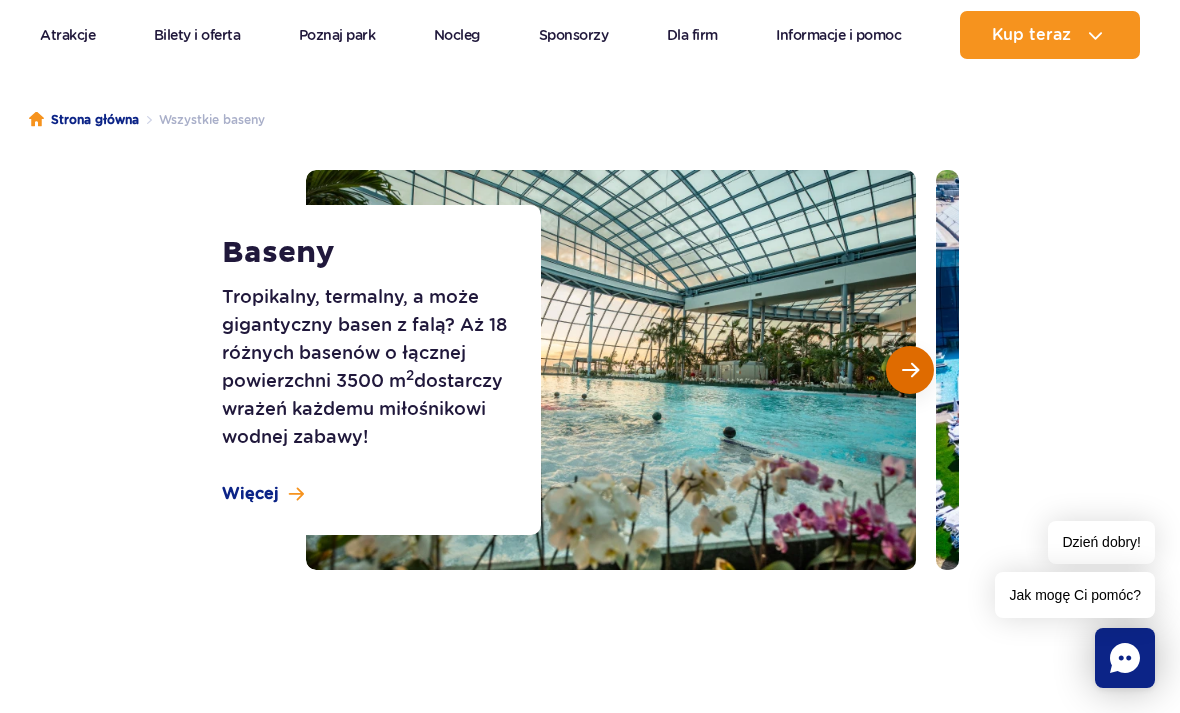 click at bounding box center (1241, 370) 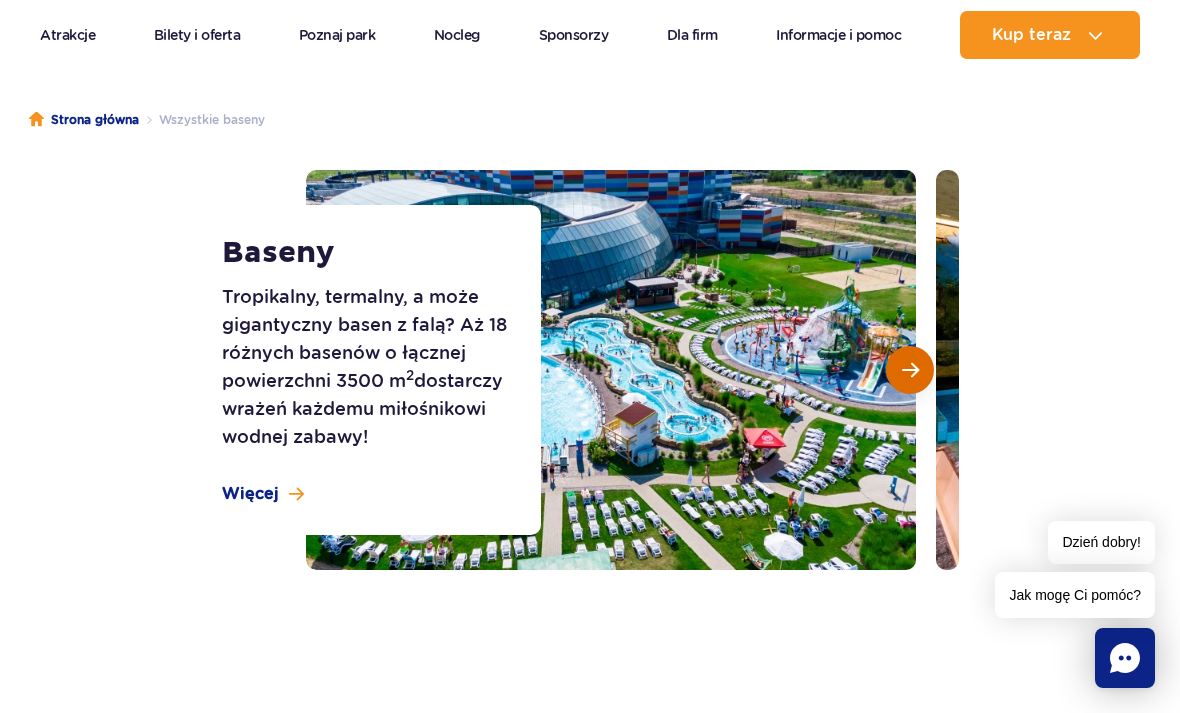 click at bounding box center [910, 370] 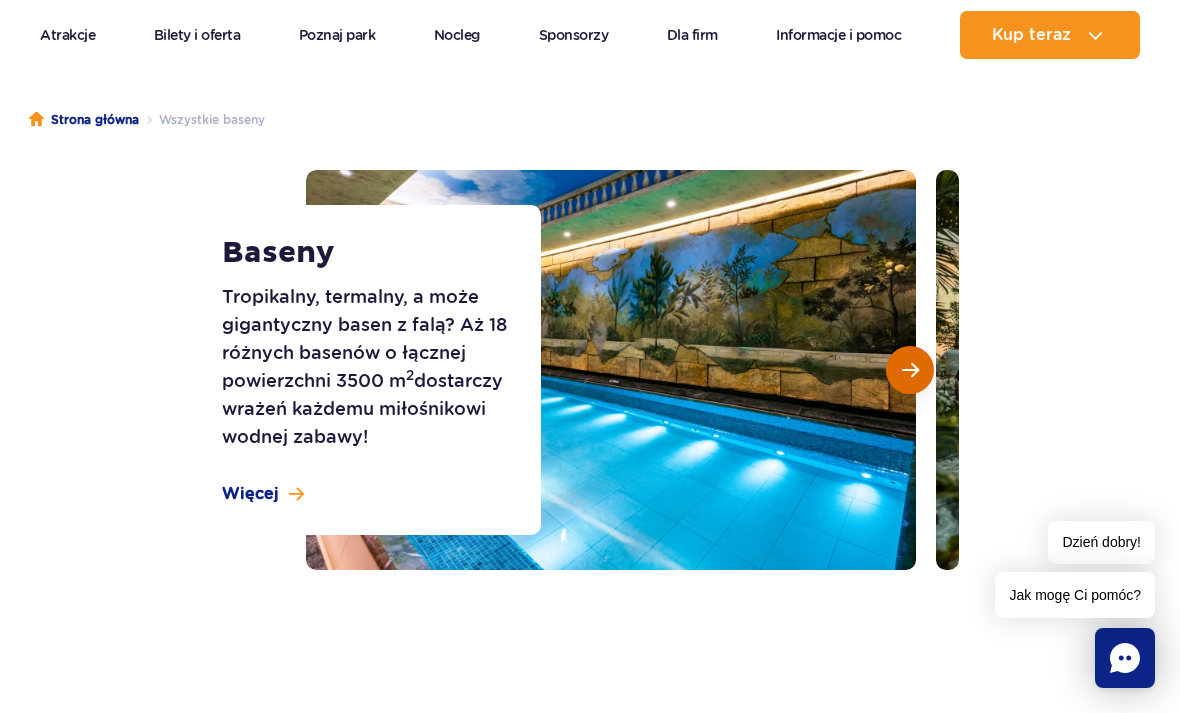 click at bounding box center (910, 370) 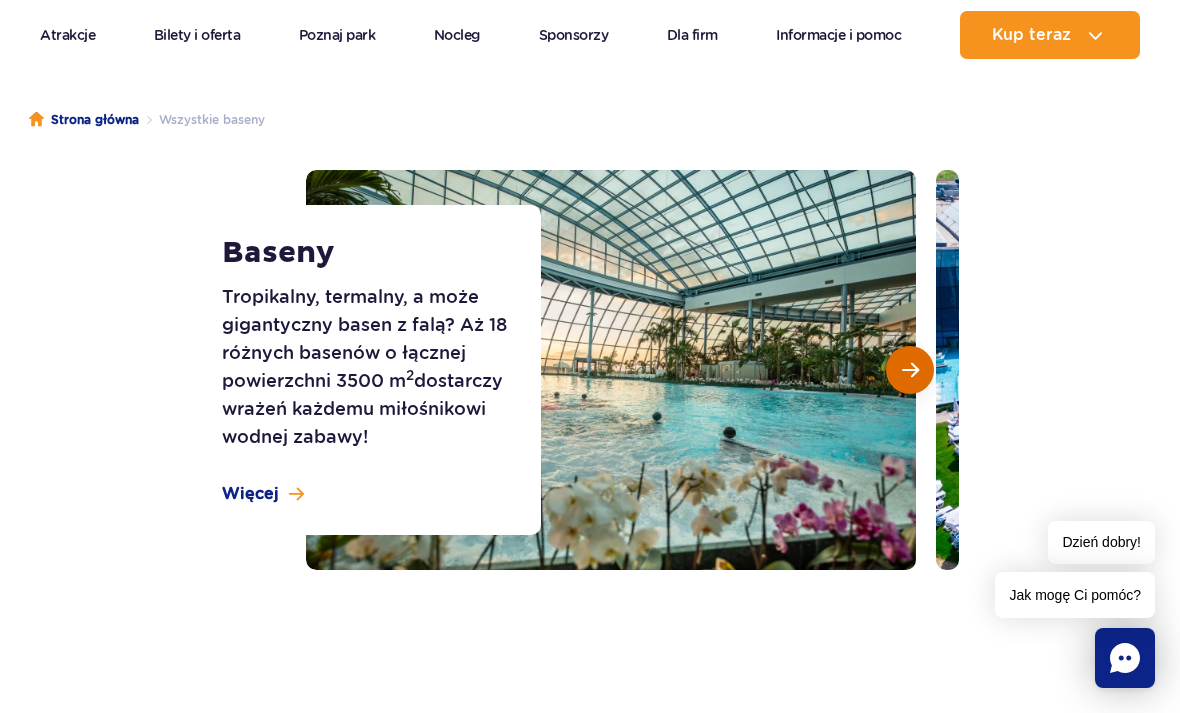 click at bounding box center [910, 370] 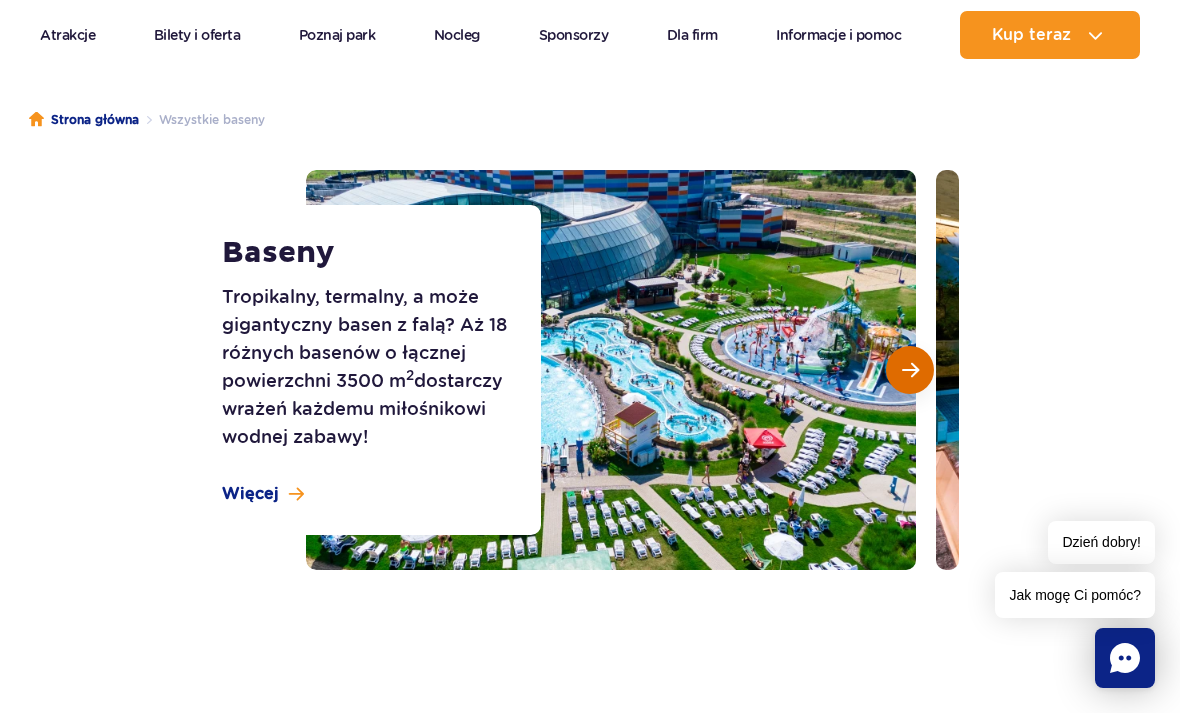 click at bounding box center (1241, 370) 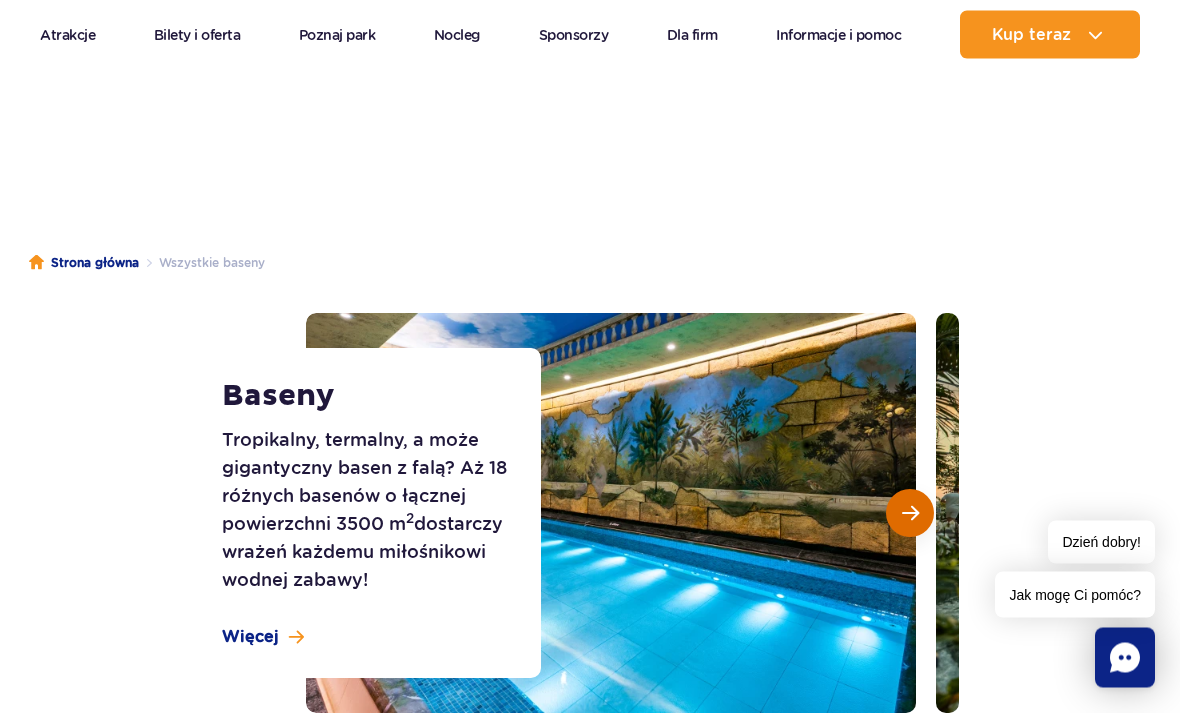 scroll, scrollTop: 0, scrollLeft: 0, axis: both 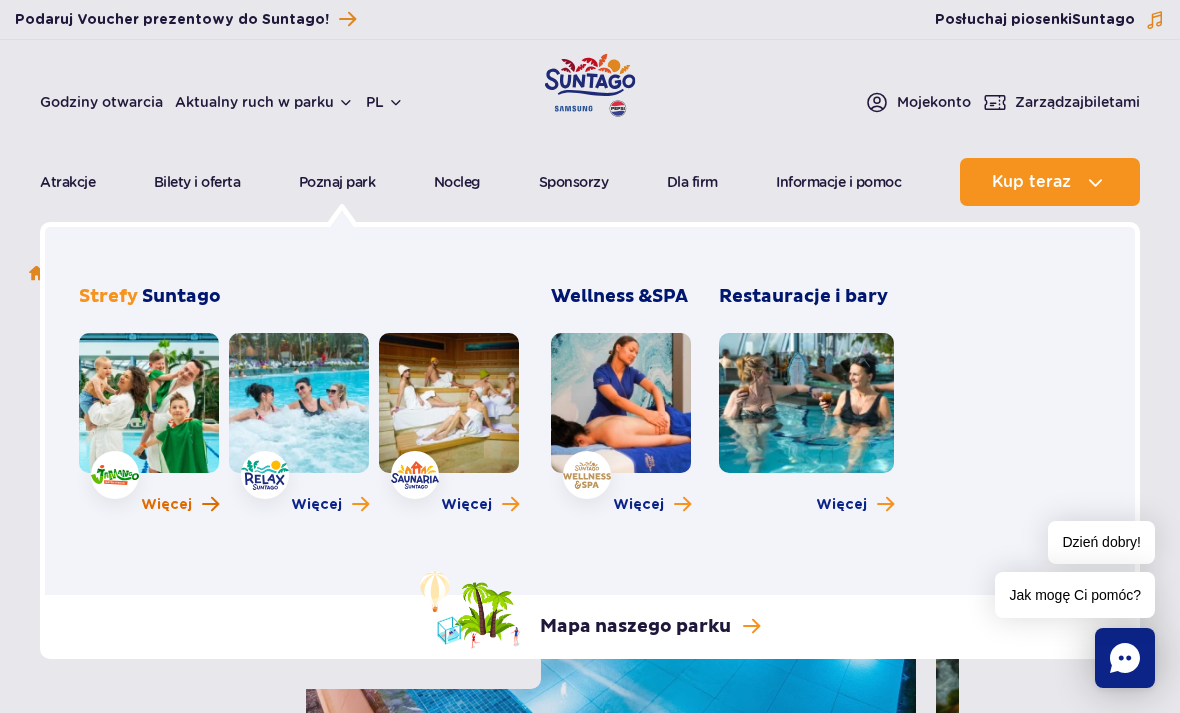 click on "Więcej" at bounding box center (166, 505) 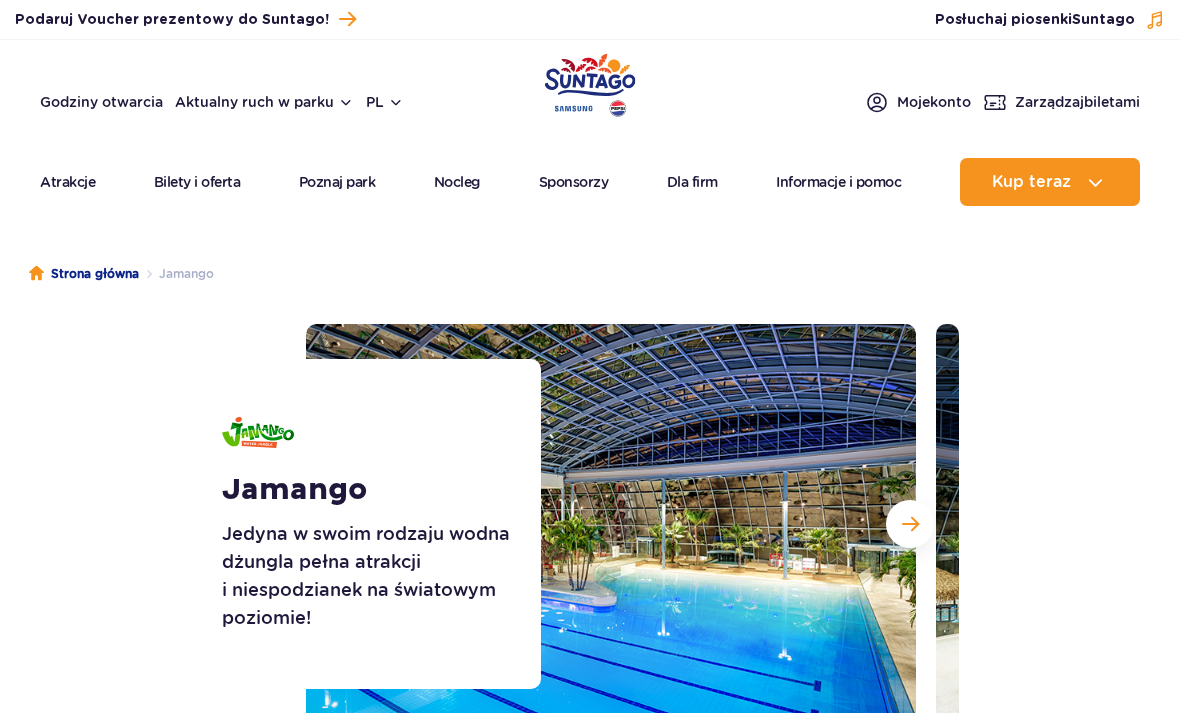 scroll, scrollTop: 0, scrollLeft: 0, axis: both 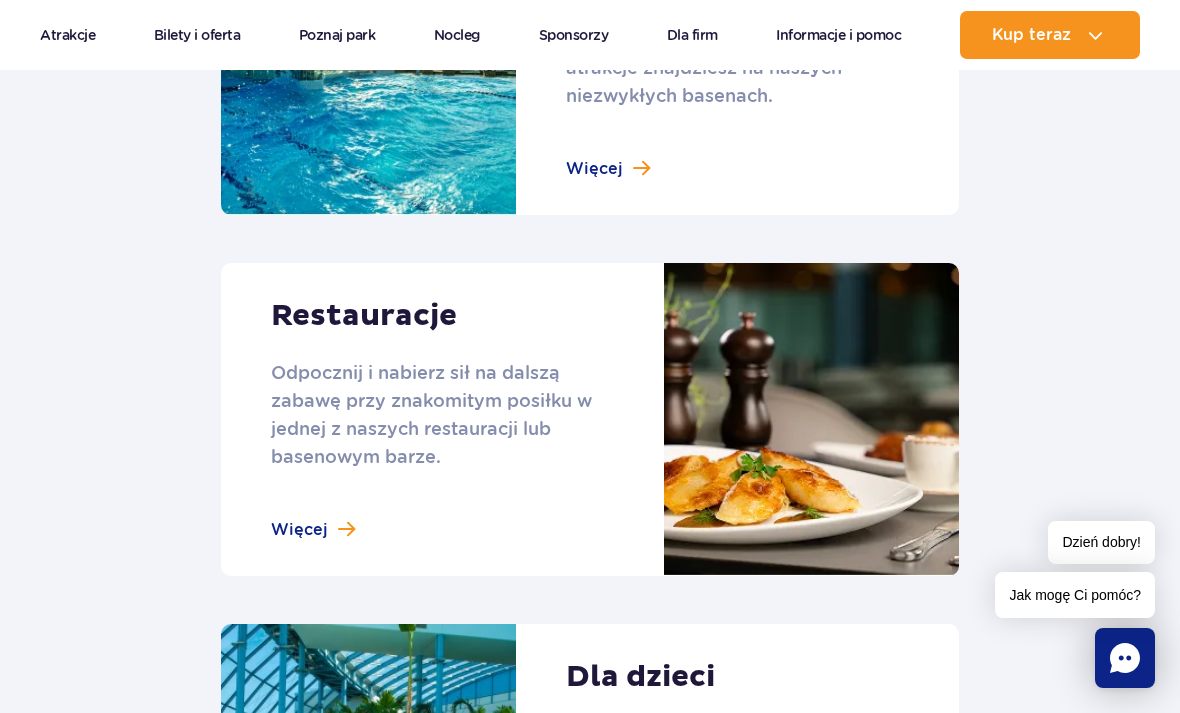 click at bounding box center [590, 419] 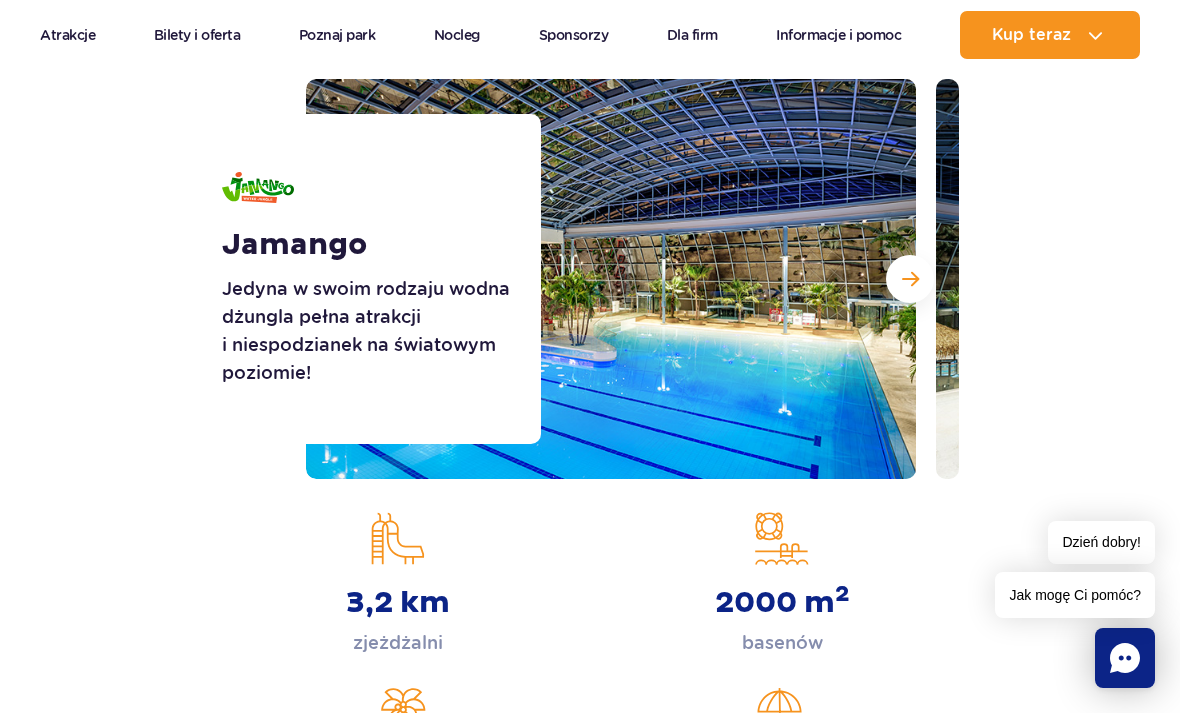 scroll, scrollTop: 0, scrollLeft: 0, axis: both 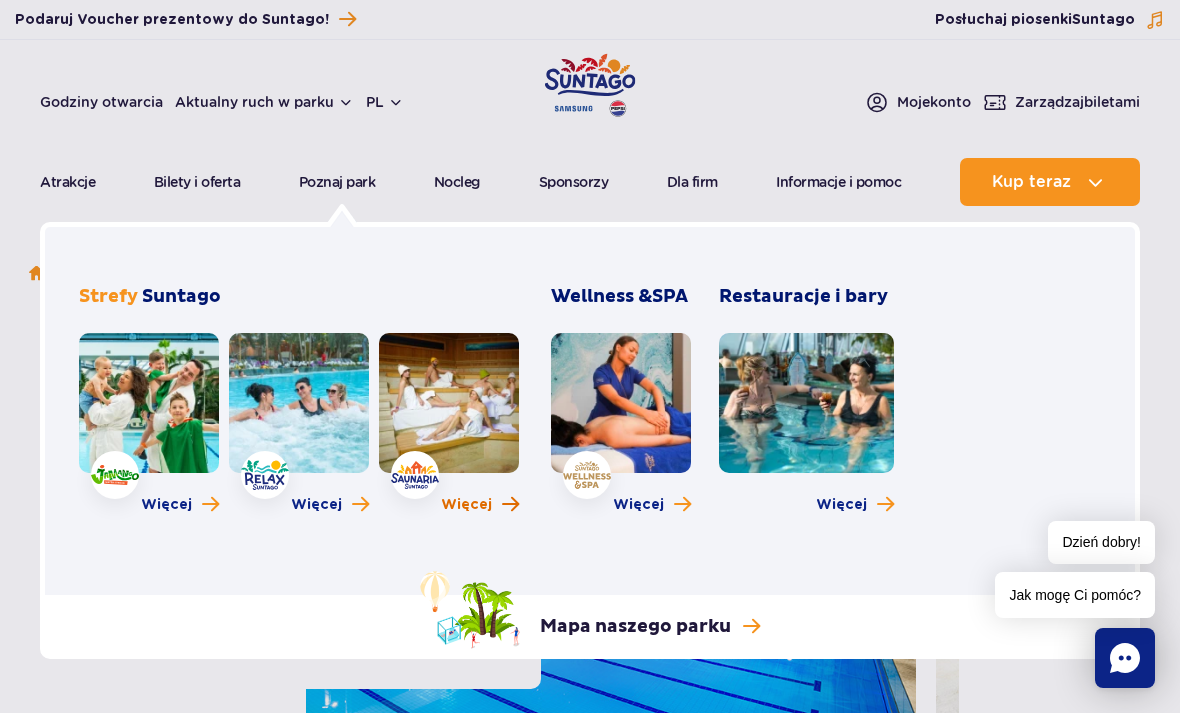 click on "Więcej" at bounding box center [466, 505] 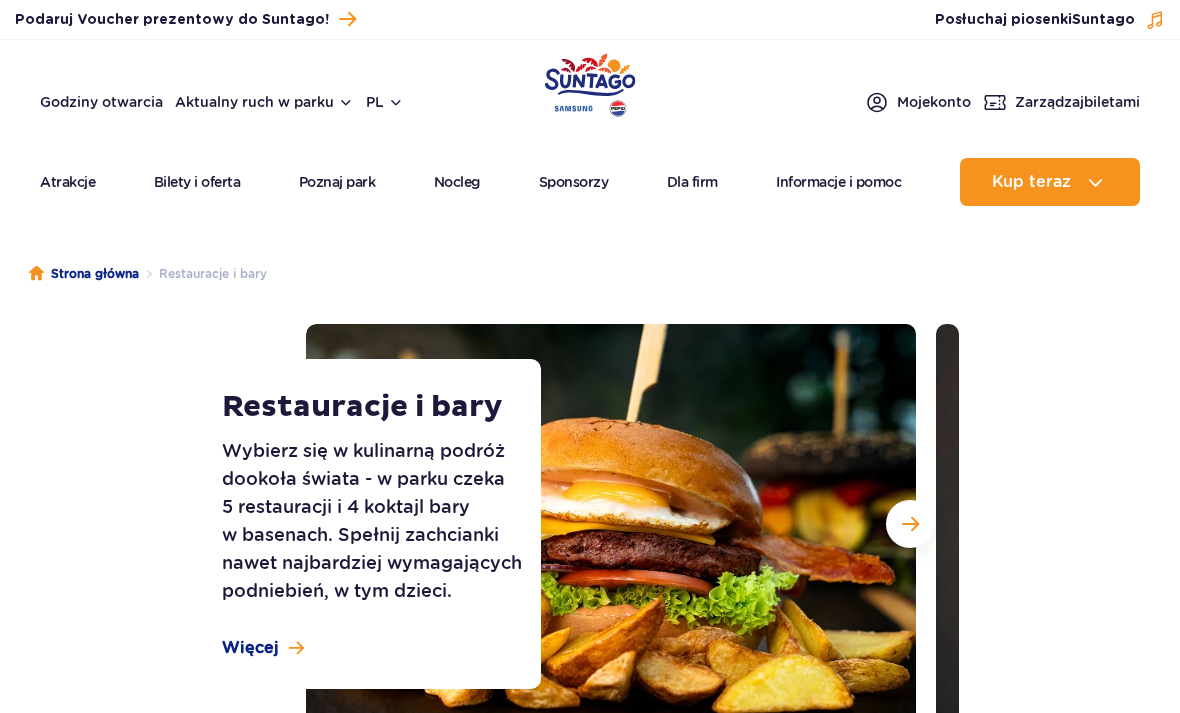 scroll, scrollTop: 0, scrollLeft: 0, axis: both 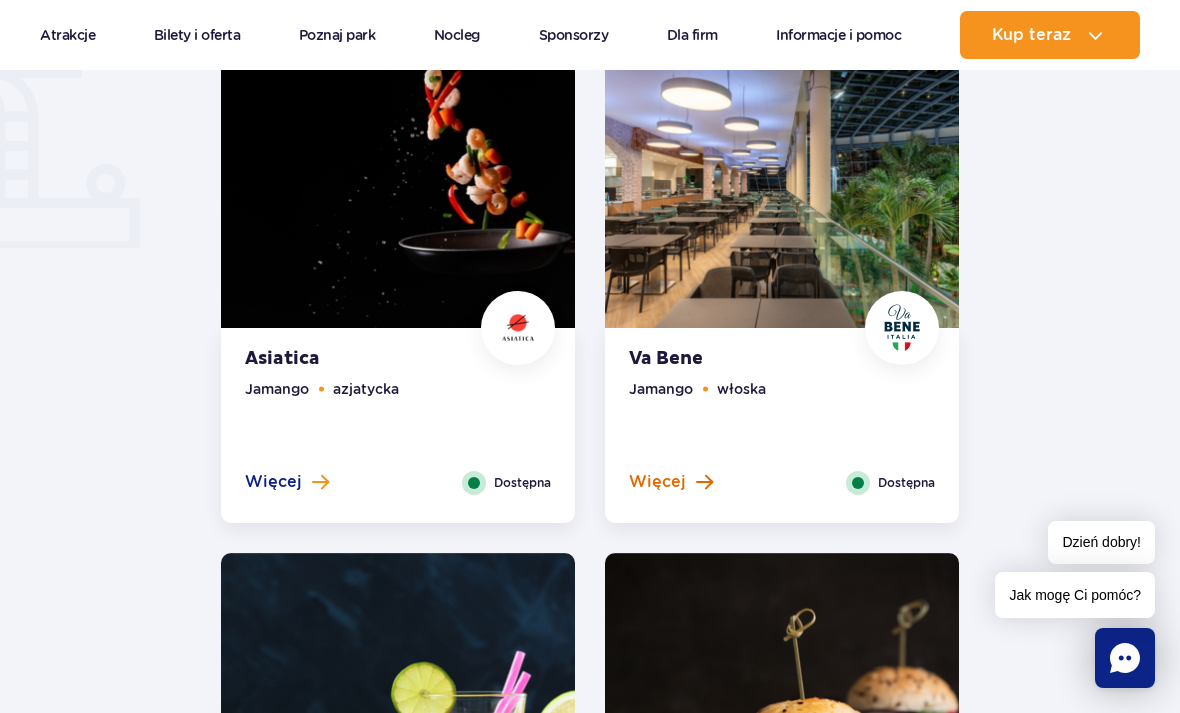 click on "Więcej" at bounding box center (671, 482) 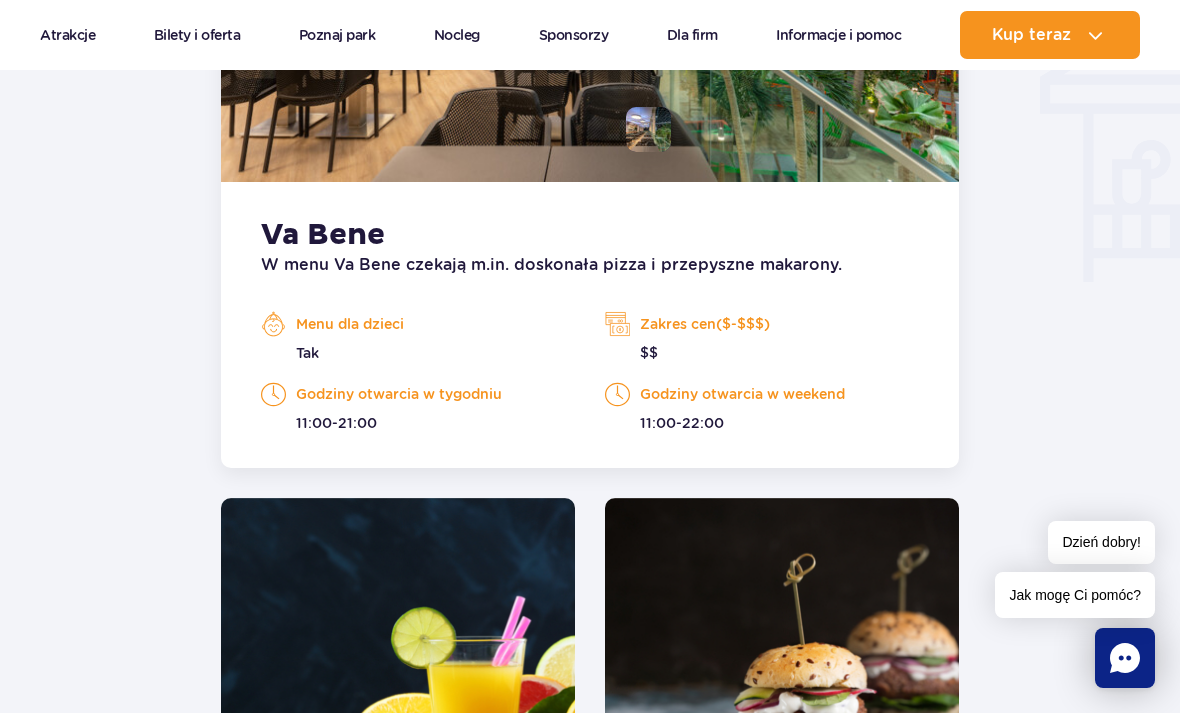 scroll, scrollTop: 2295, scrollLeft: 0, axis: vertical 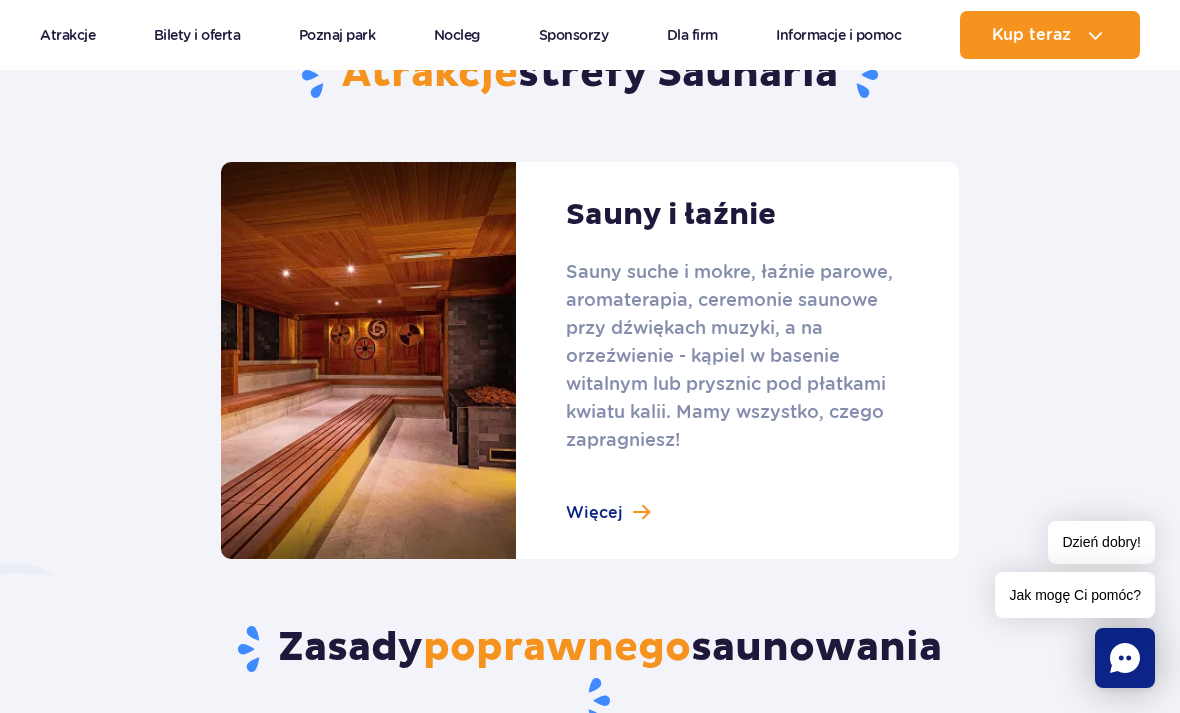 click at bounding box center [590, 360] 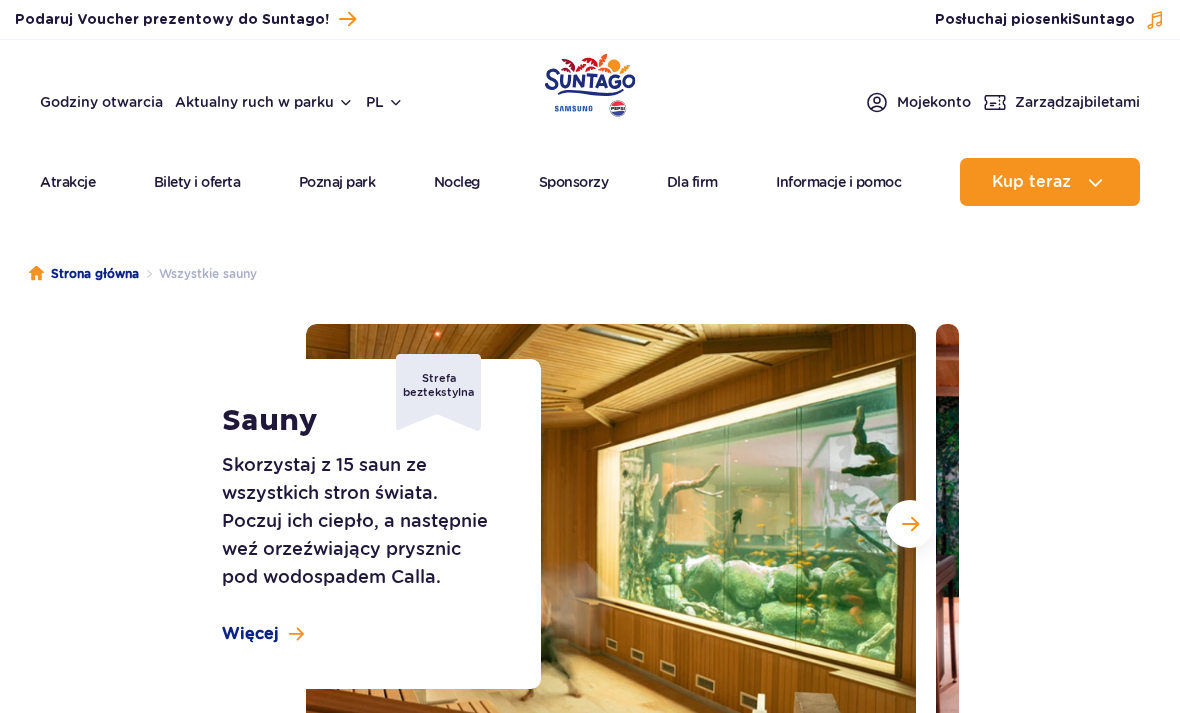 scroll, scrollTop: 0, scrollLeft: 0, axis: both 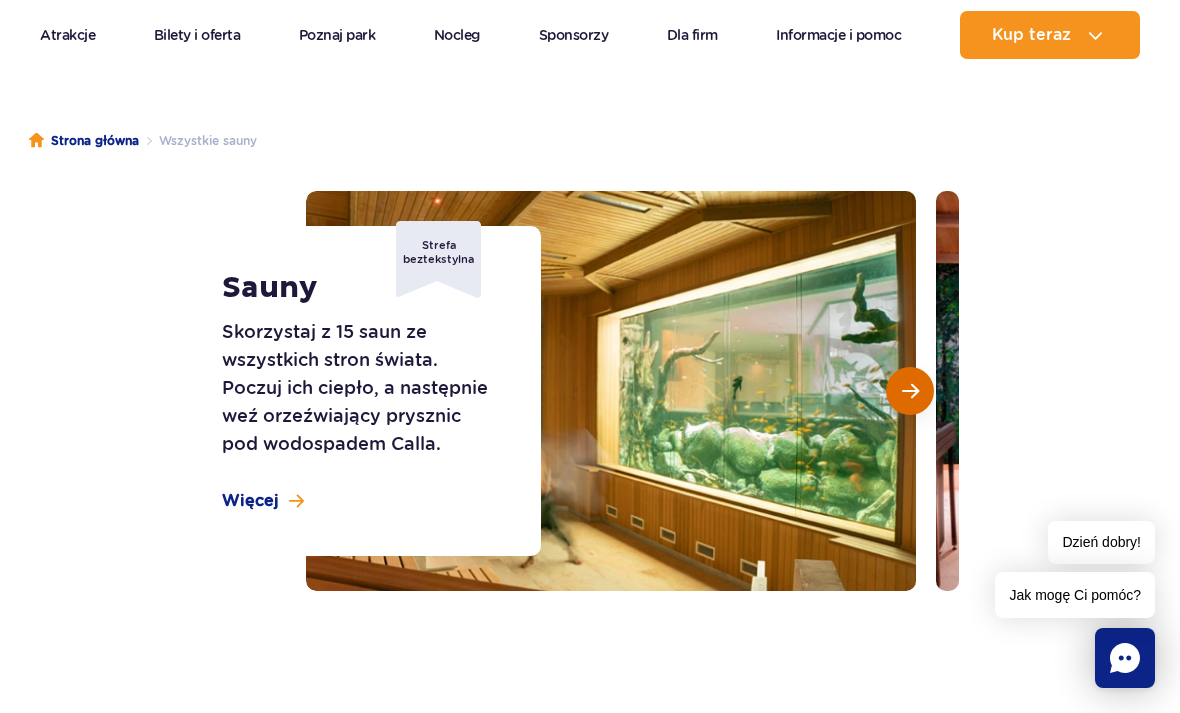 click at bounding box center (910, 391) 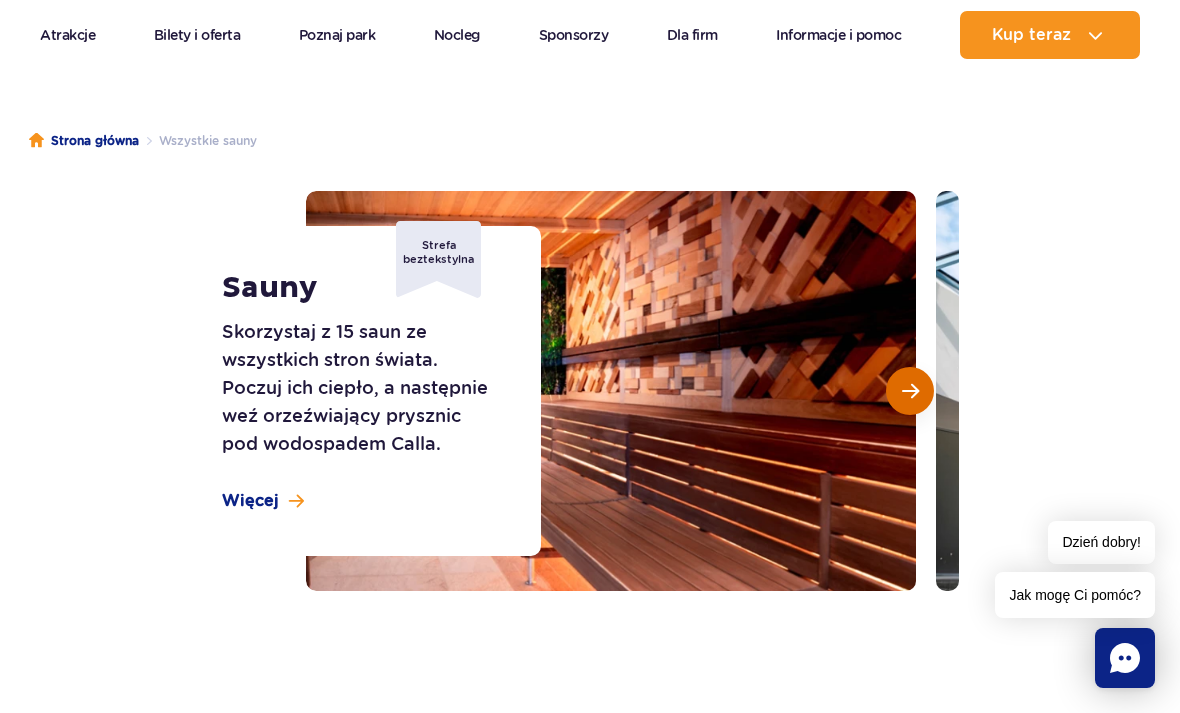 click at bounding box center (910, 391) 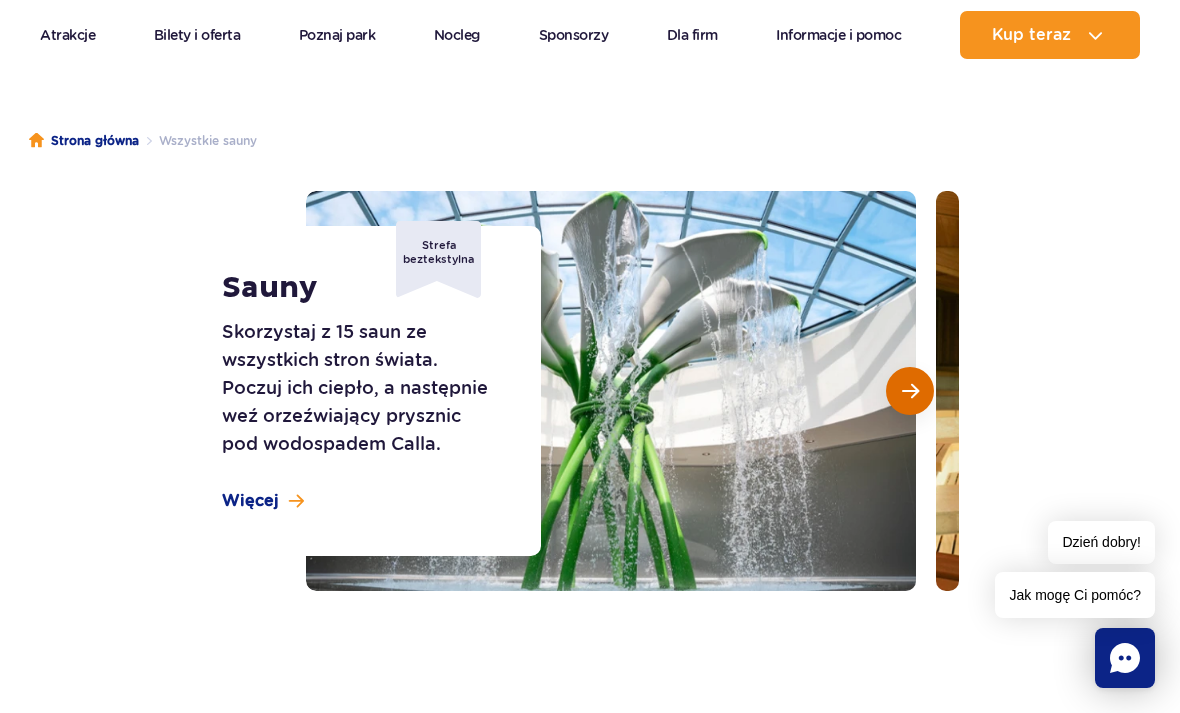 click at bounding box center (910, 391) 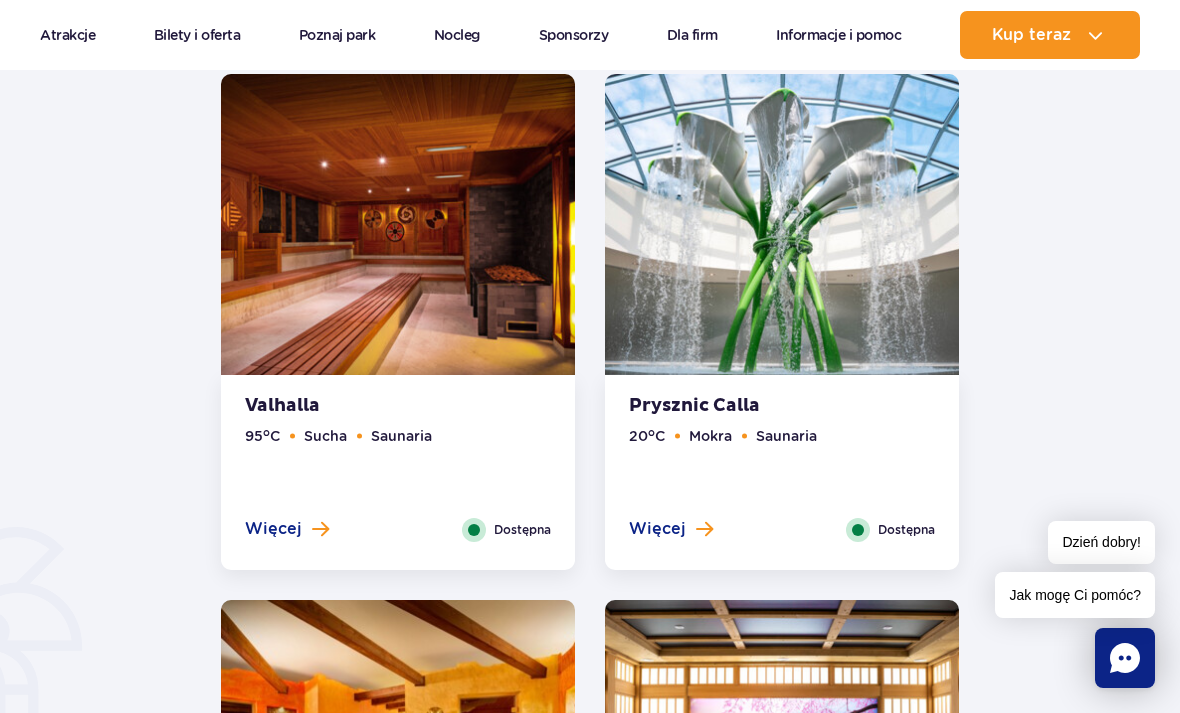 scroll, scrollTop: 966, scrollLeft: 0, axis: vertical 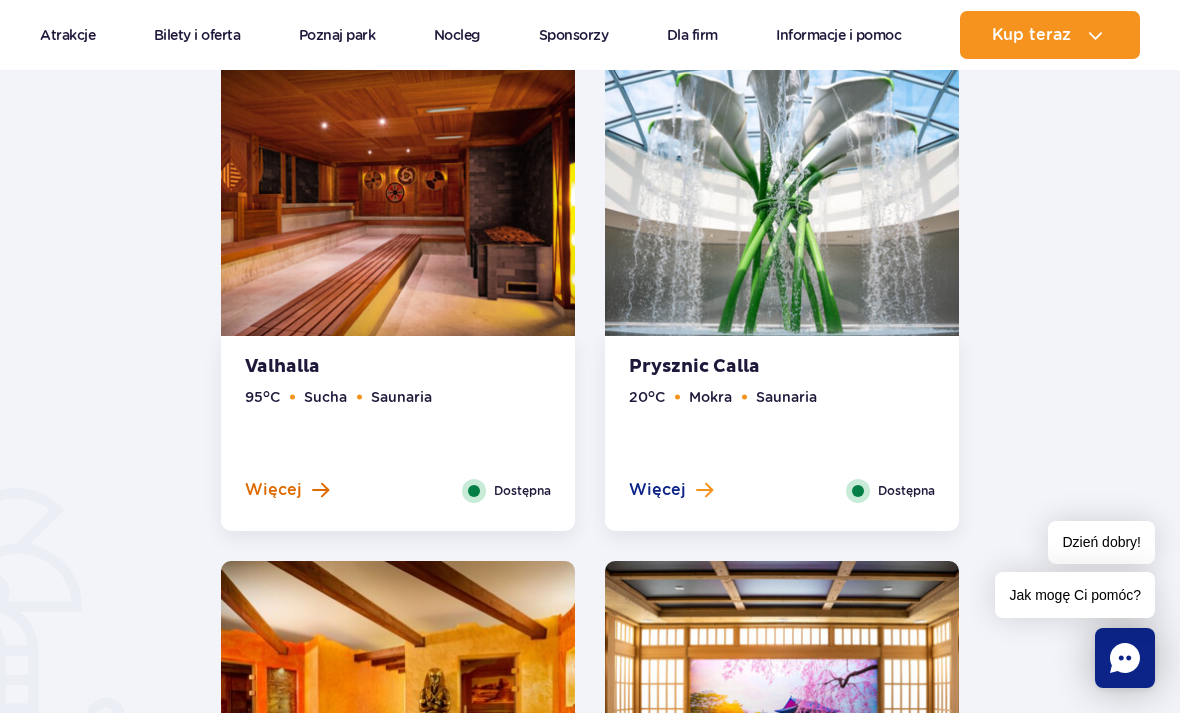 click on "Więcej" at bounding box center [287, 490] 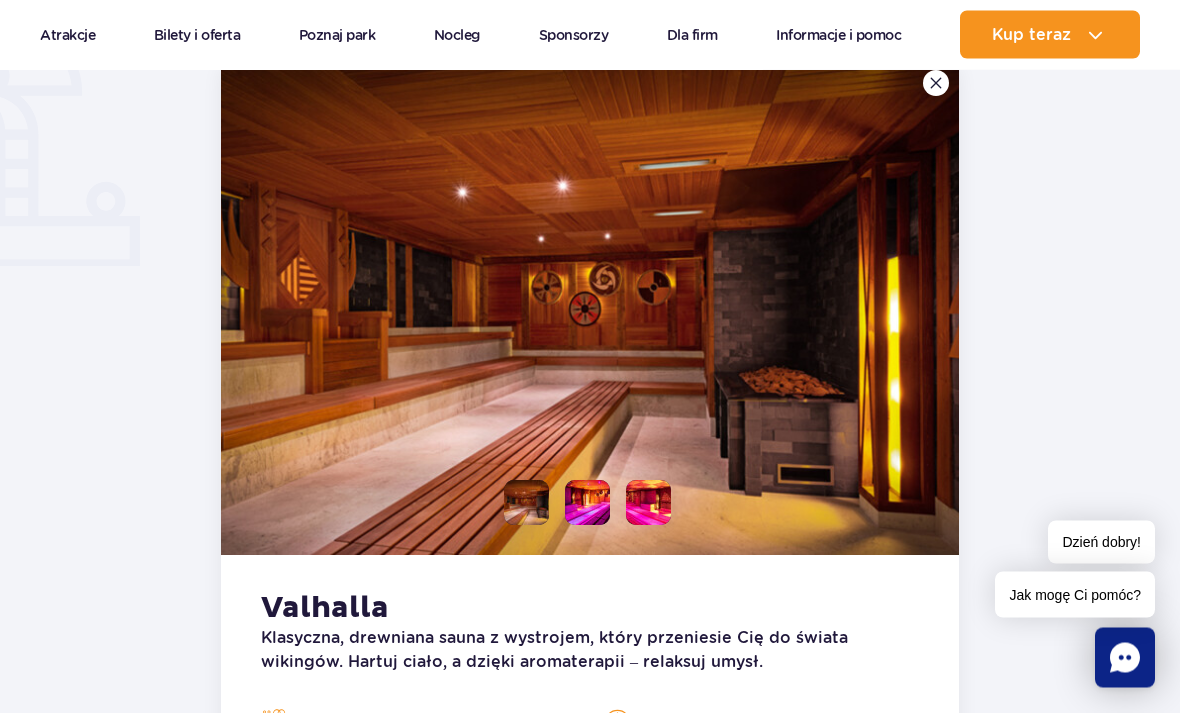 scroll, scrollTop: 1518, scrollLeft: 0, axis: vertical 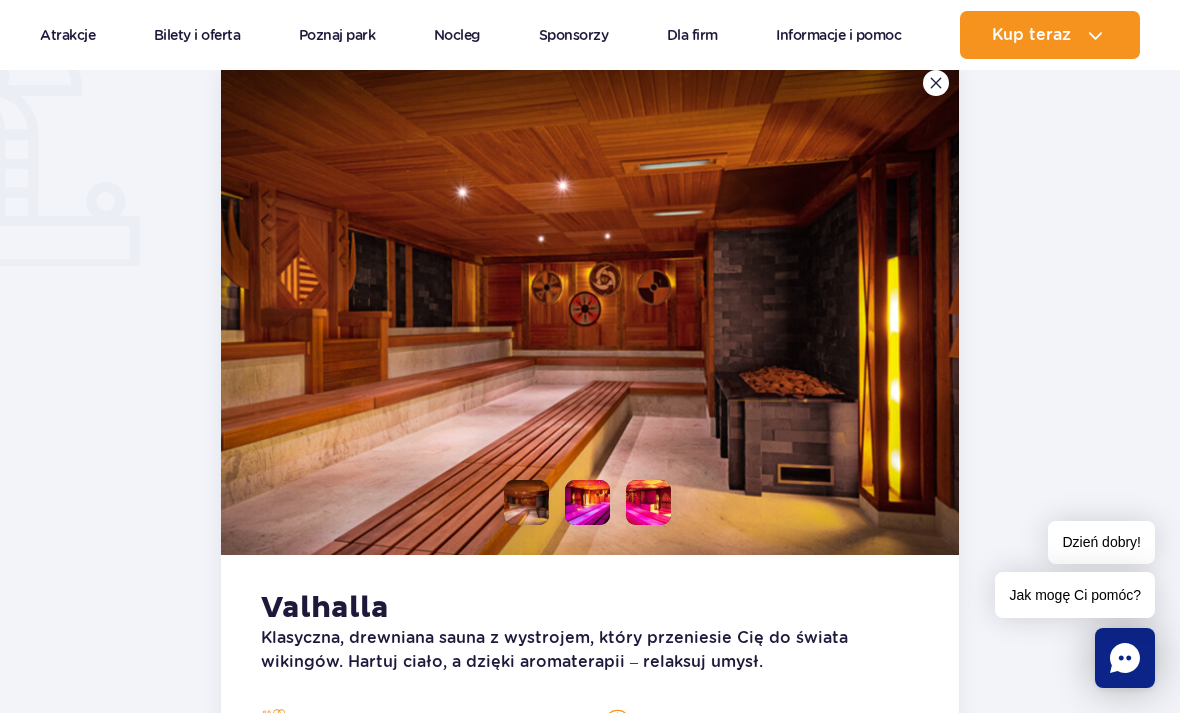 click at bounding box center (587, 502) 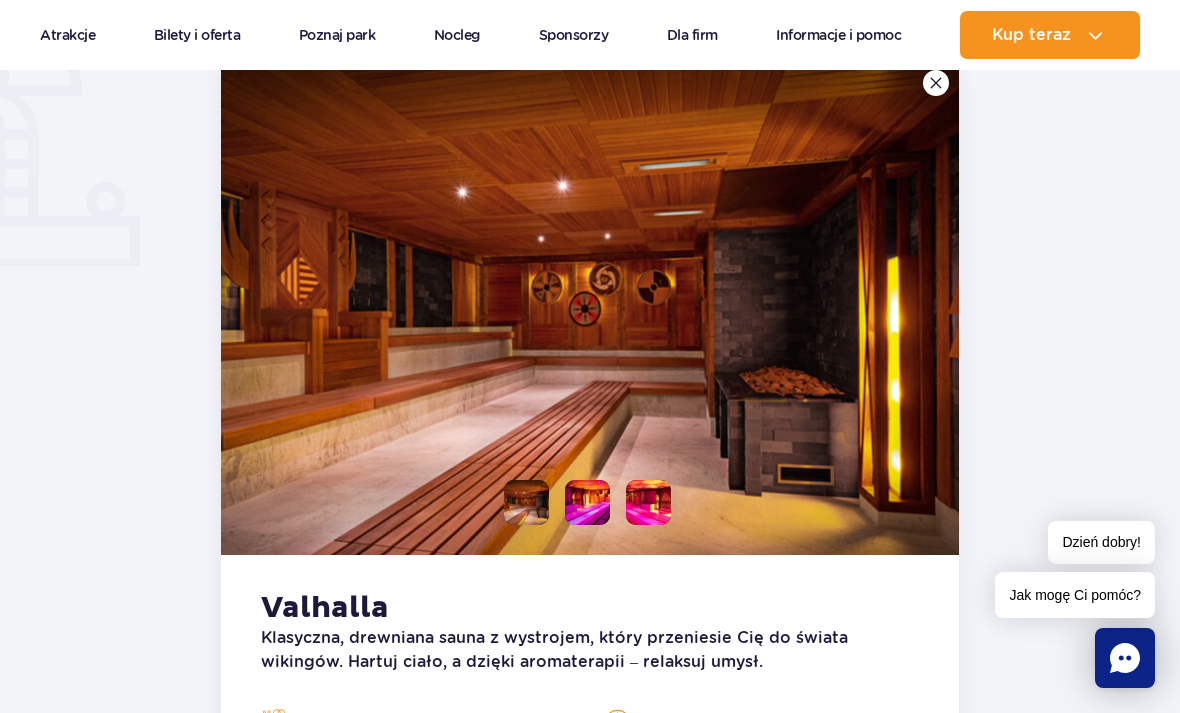 click at bounding box center (587, 502) 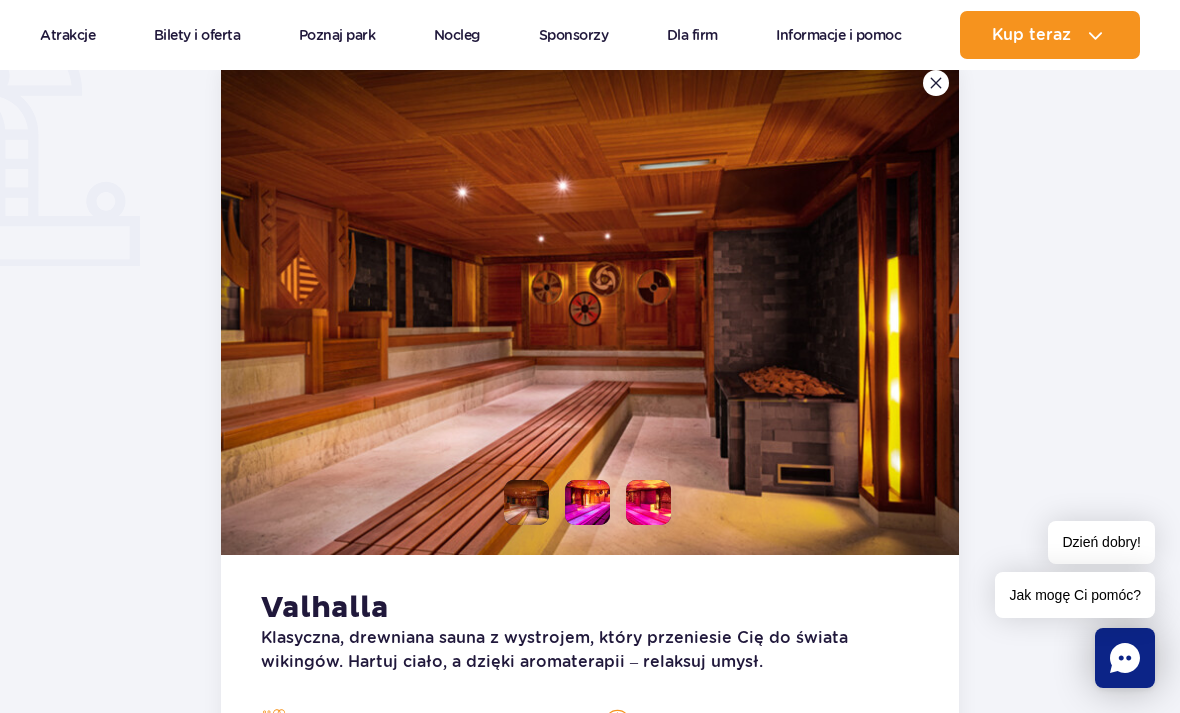click at bounding box center (526, 502) 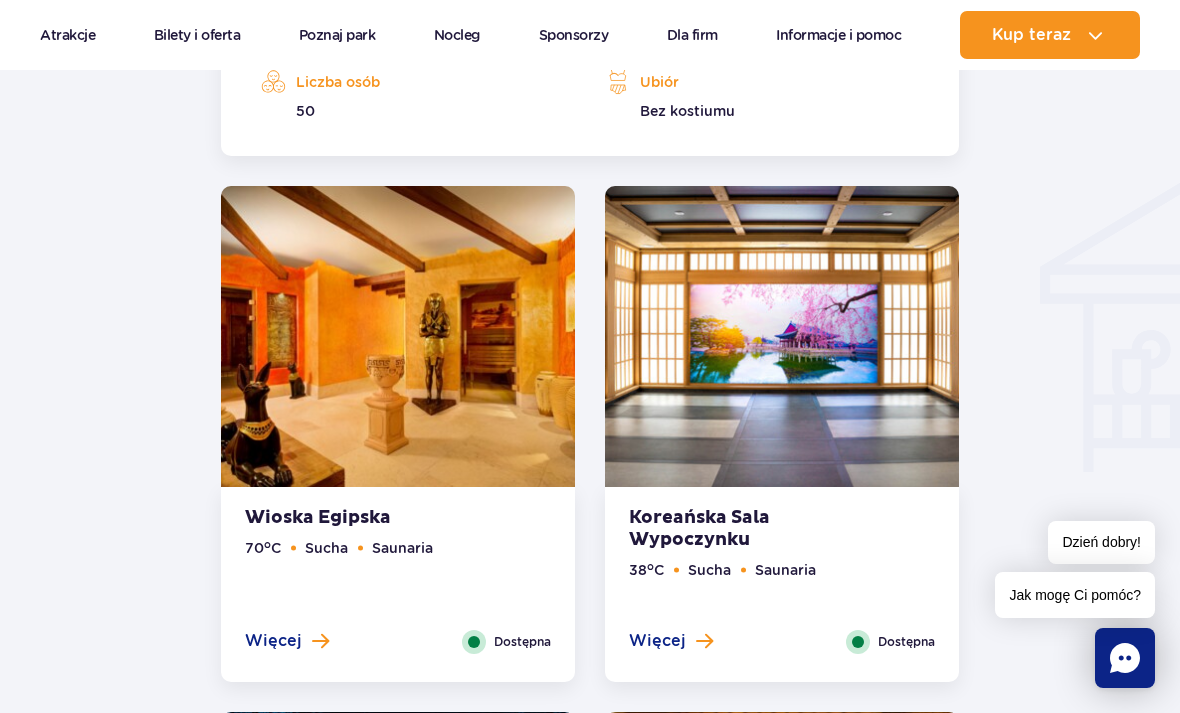 scroll, scrollTop: 2235, scrollLeft: 0, axis: vertical 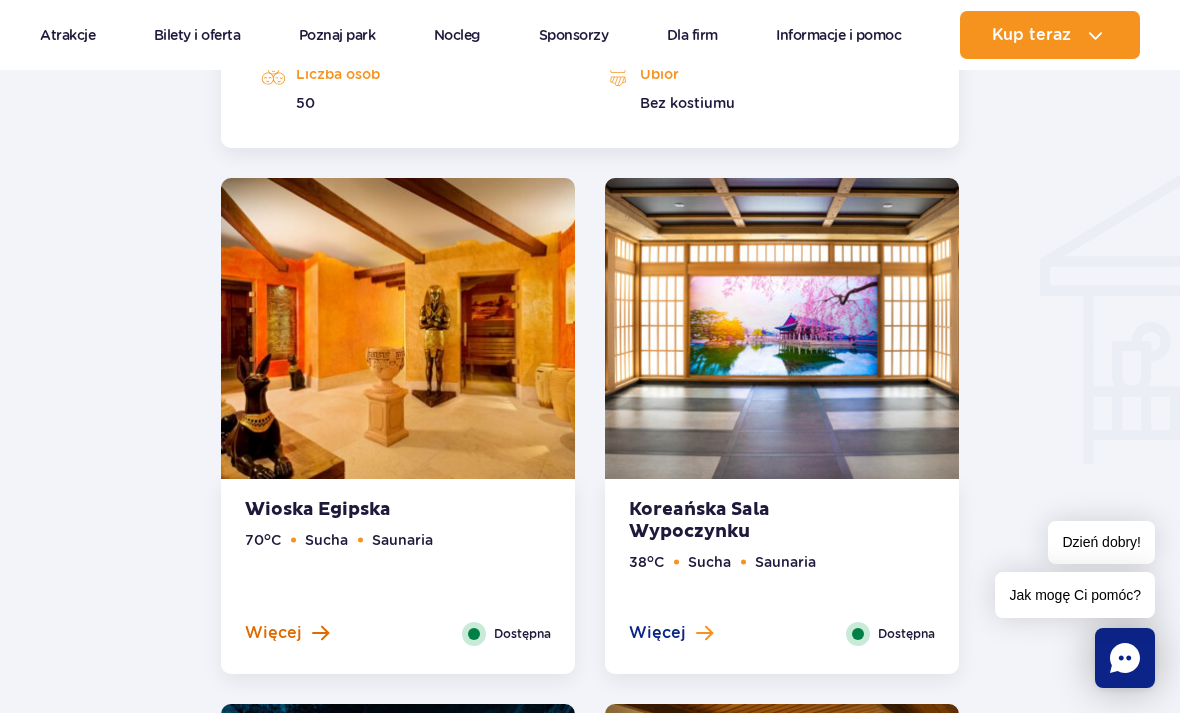 click on "Więcej" at bounding box center [287, 633] 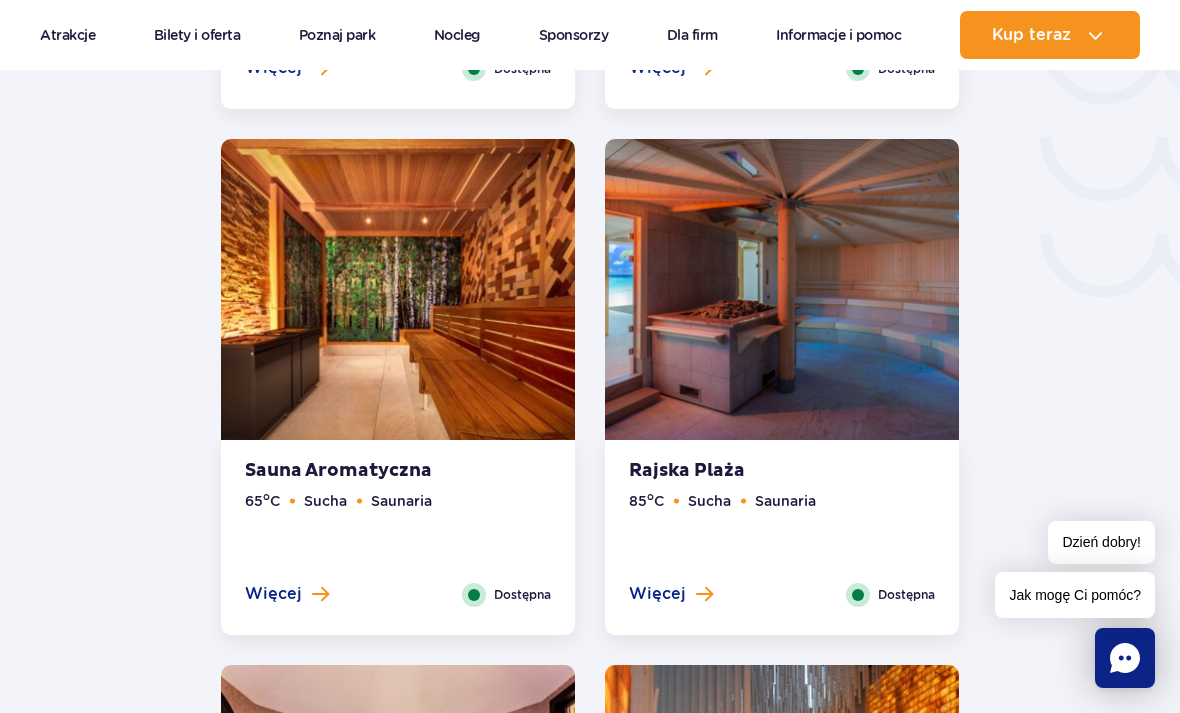 scroll, scrollTop: 3376, scrollLeft: 0, axis: vertical 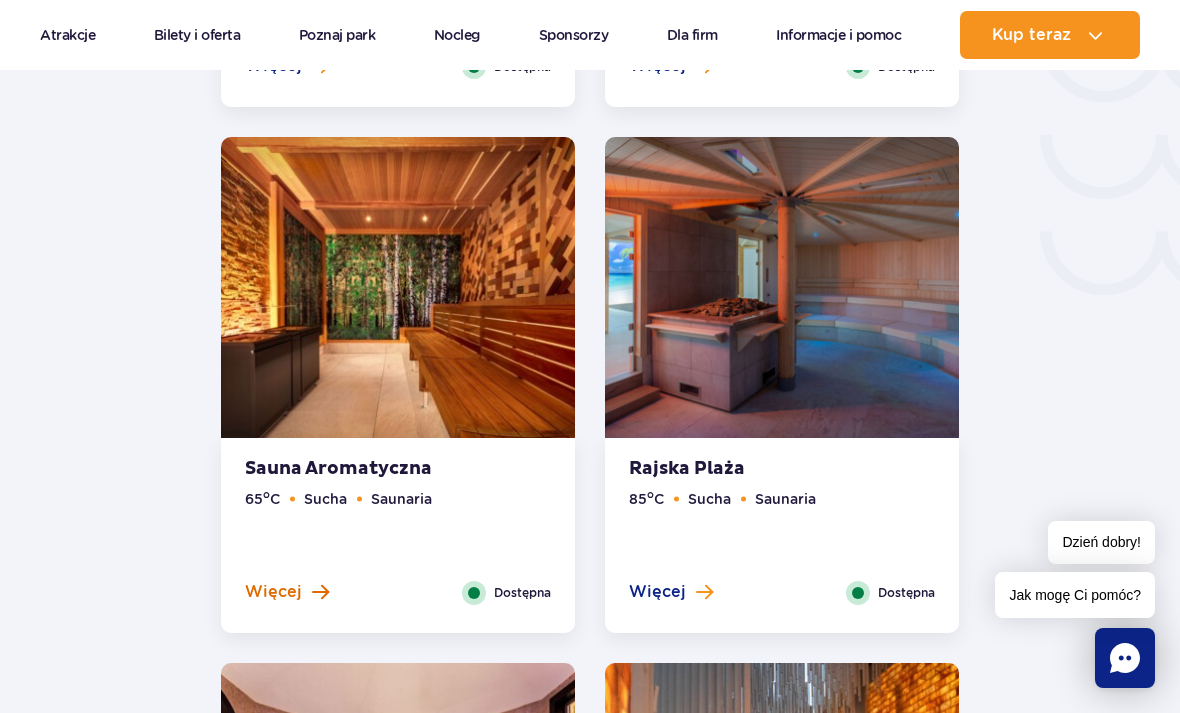 click on "Więcej" at bounding box center (273, 592) 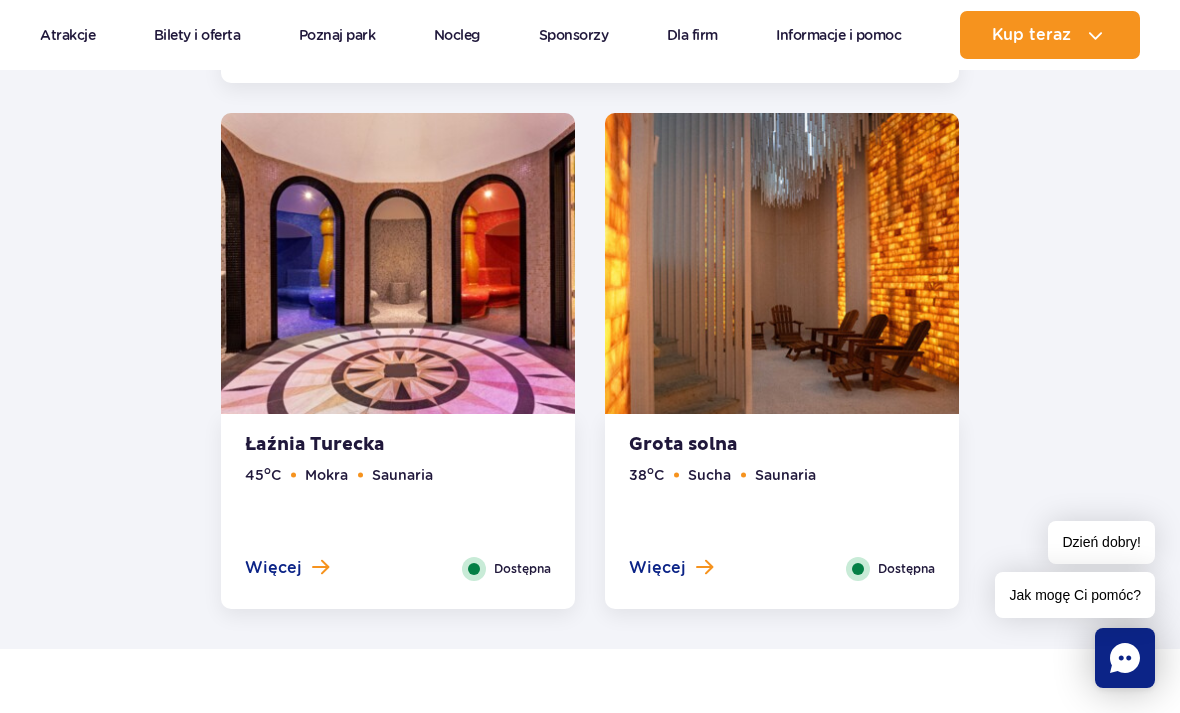 scroll, scrollTop: 3894, scrollLeft: 0, axis: vertical 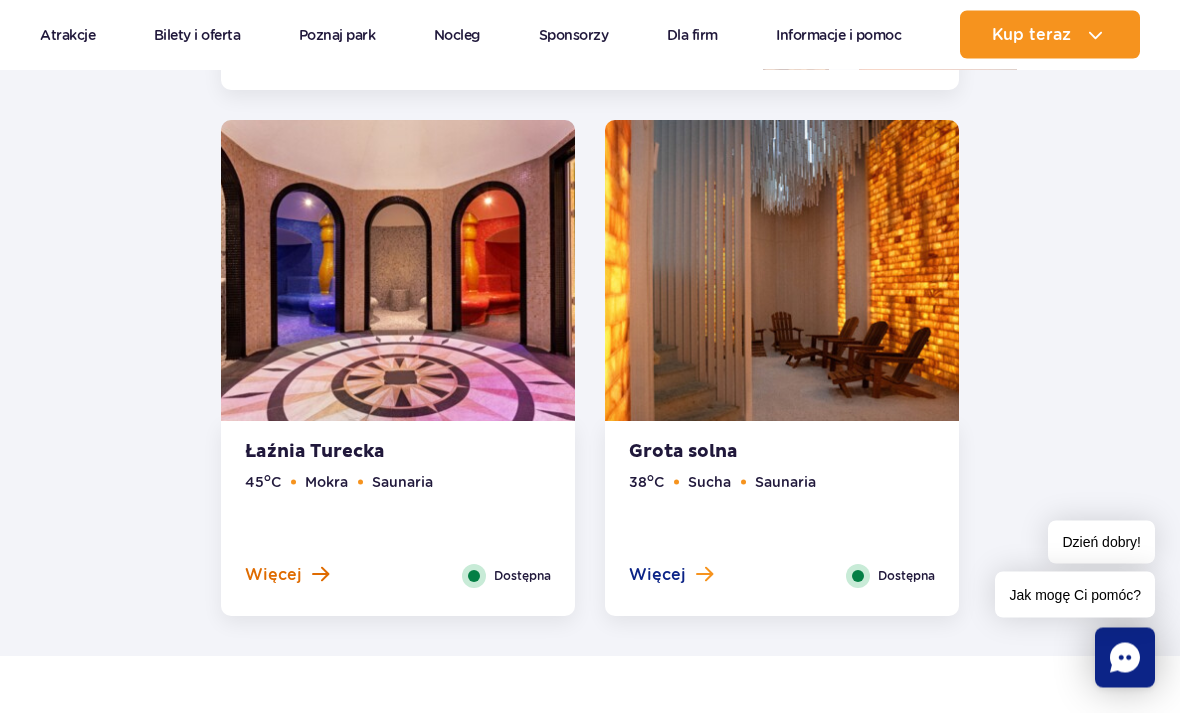 click on "Więcej" at bounding box center (273, 576) 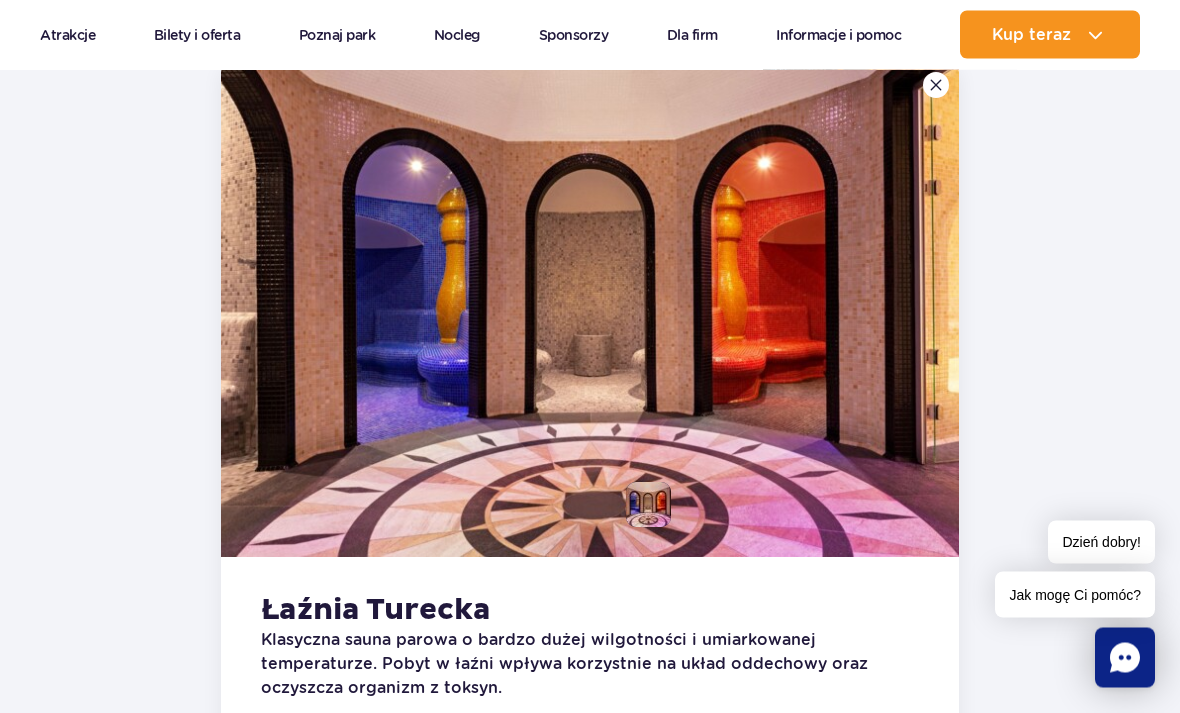 scroll, scrollTop: 3620, scrollLeft: 0, axis: vertical 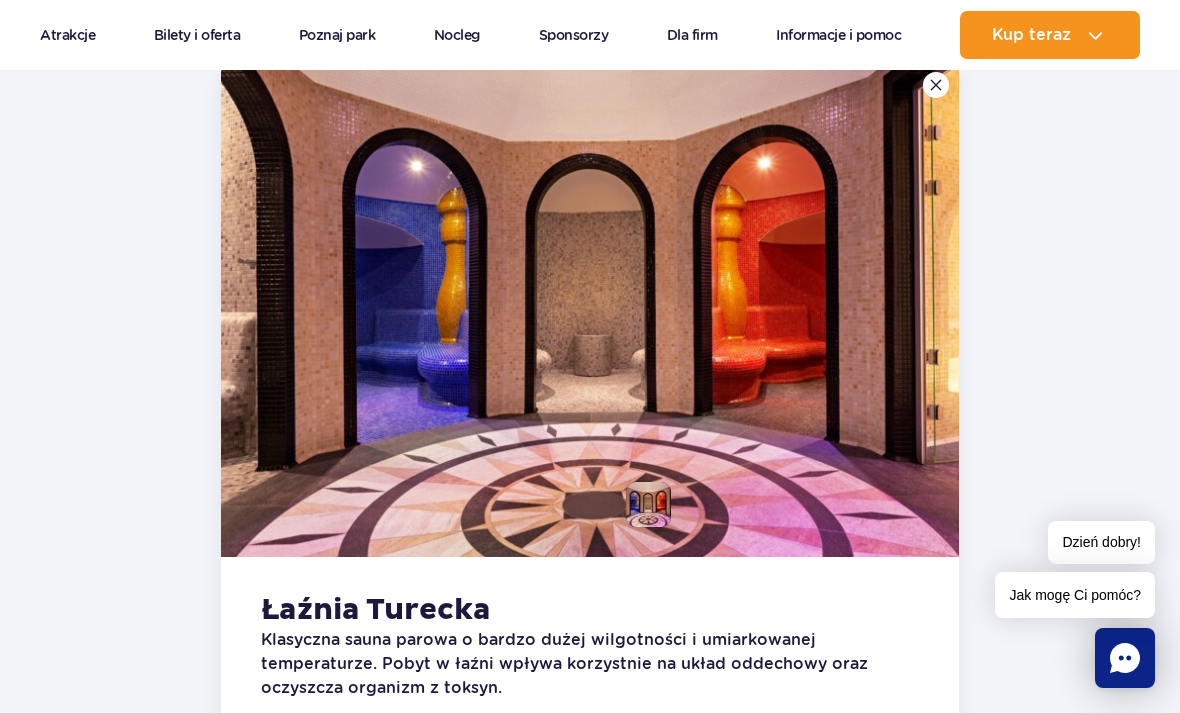 click at bounding box center (590, 309) 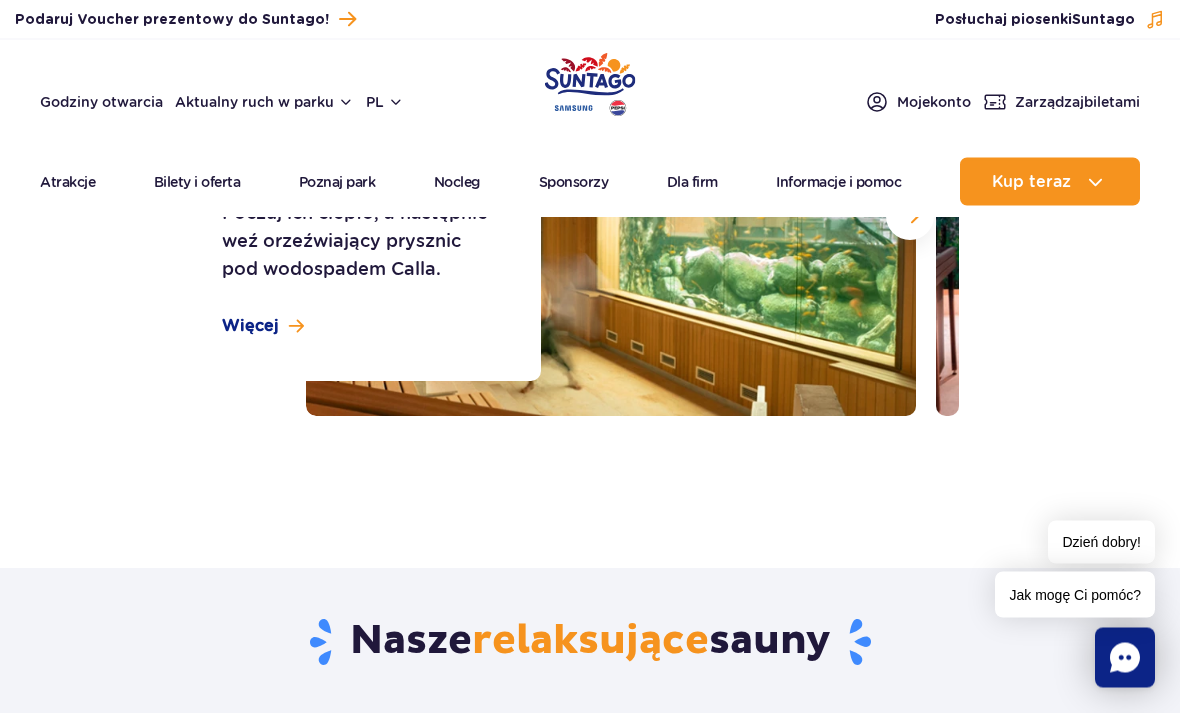 scroll, scrollTop: 0, scrollLeft: 0, axis: both 